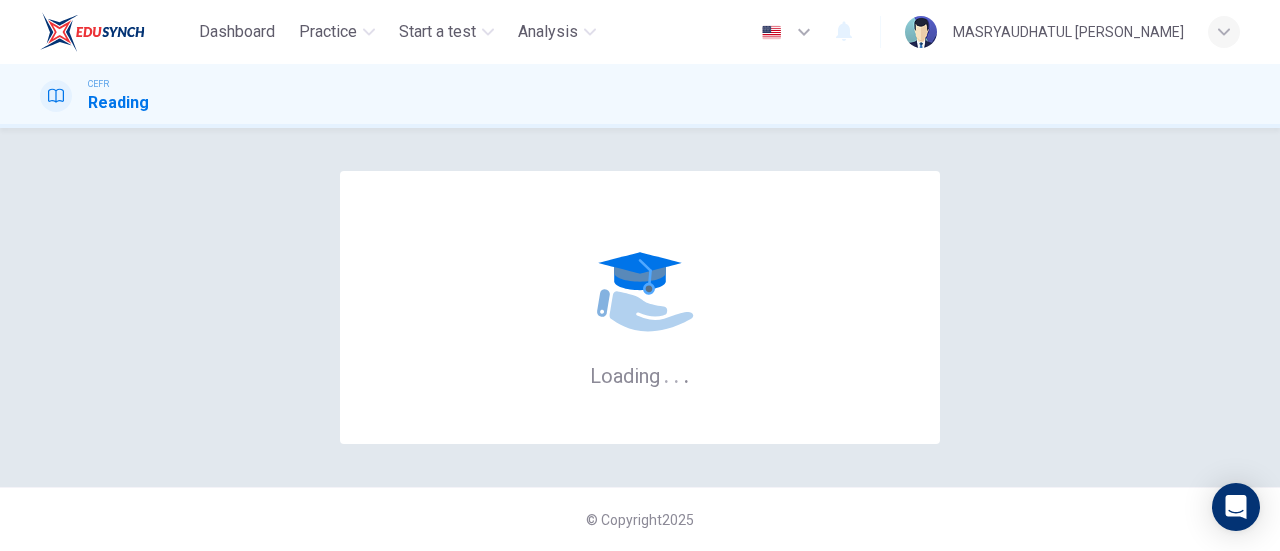 scroll, scrollTop: 0, scrollLeft: 0, axis: both 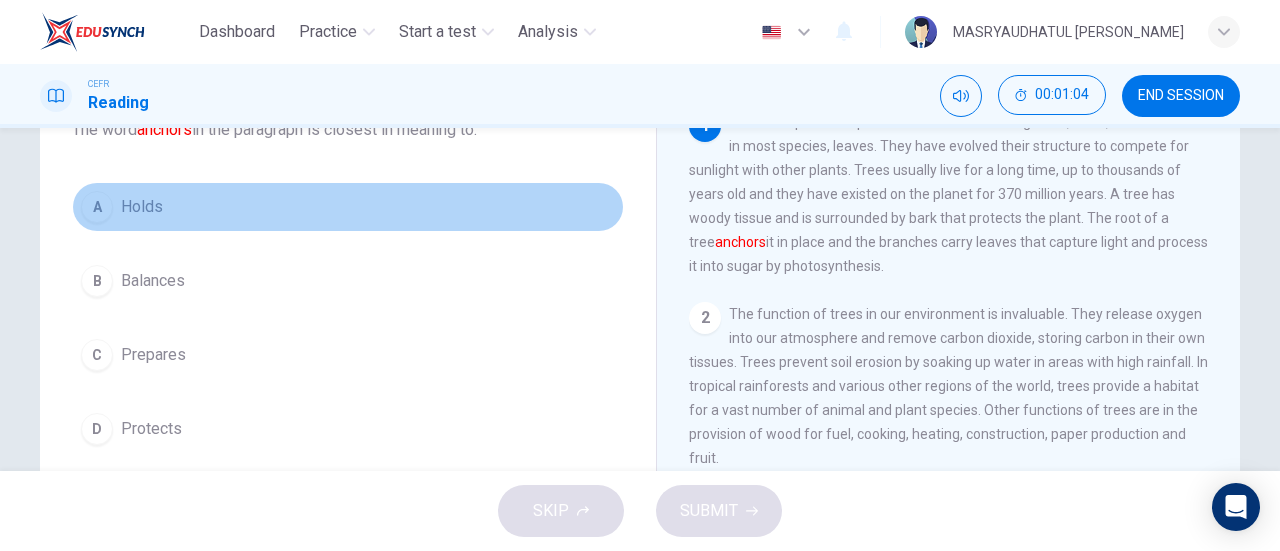 click on "Holds" at bounding box center [142, 207] 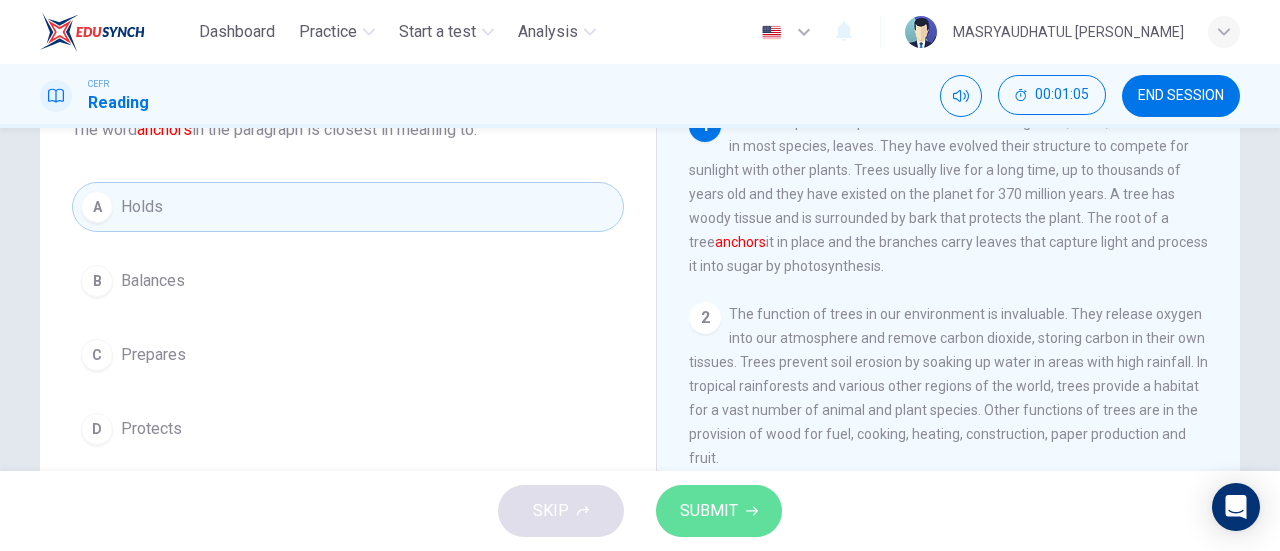 click on "SUBMIT" at bounding box center (709, 511) 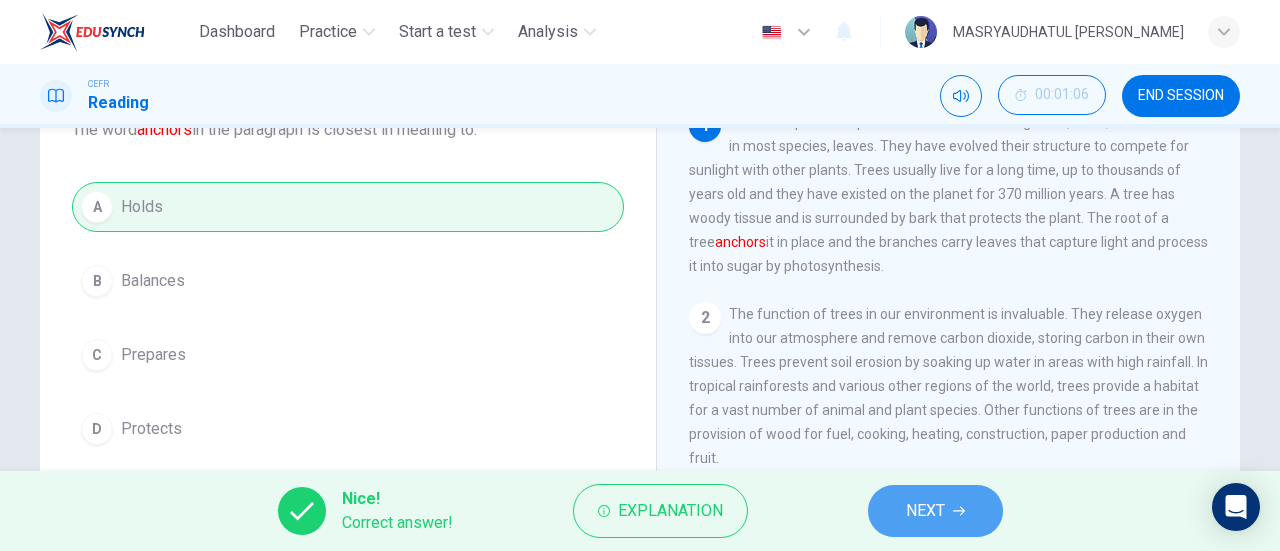 click on "NEXT" at bounding box center (935, 511) 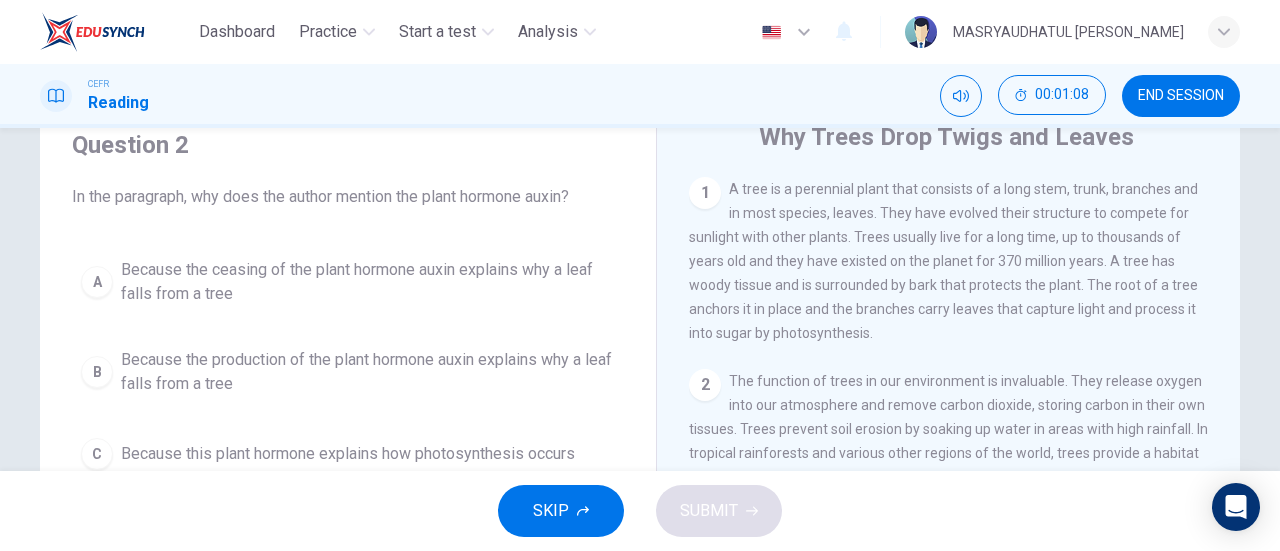scroll, scrollTop: 78, scrollLeft: 0, axis: vertical 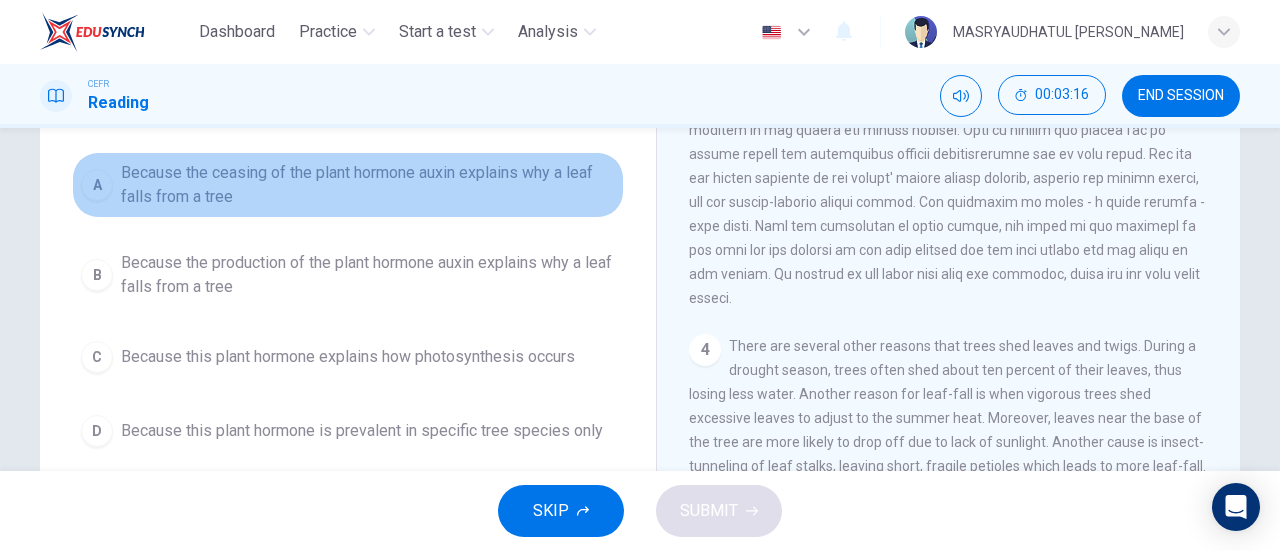 click on "Because the ceasing of the plant hormone auxin explains why a leaf falls from a tree" at bounding box center (368, 185) 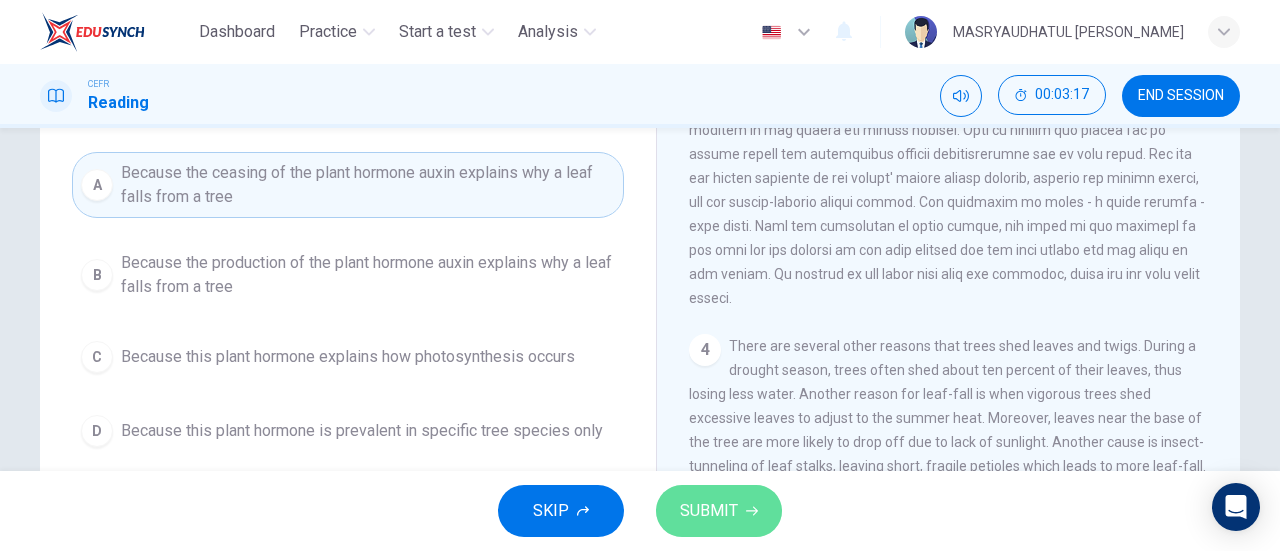 click on "SUBMIT" at bounding box center (719, 511) 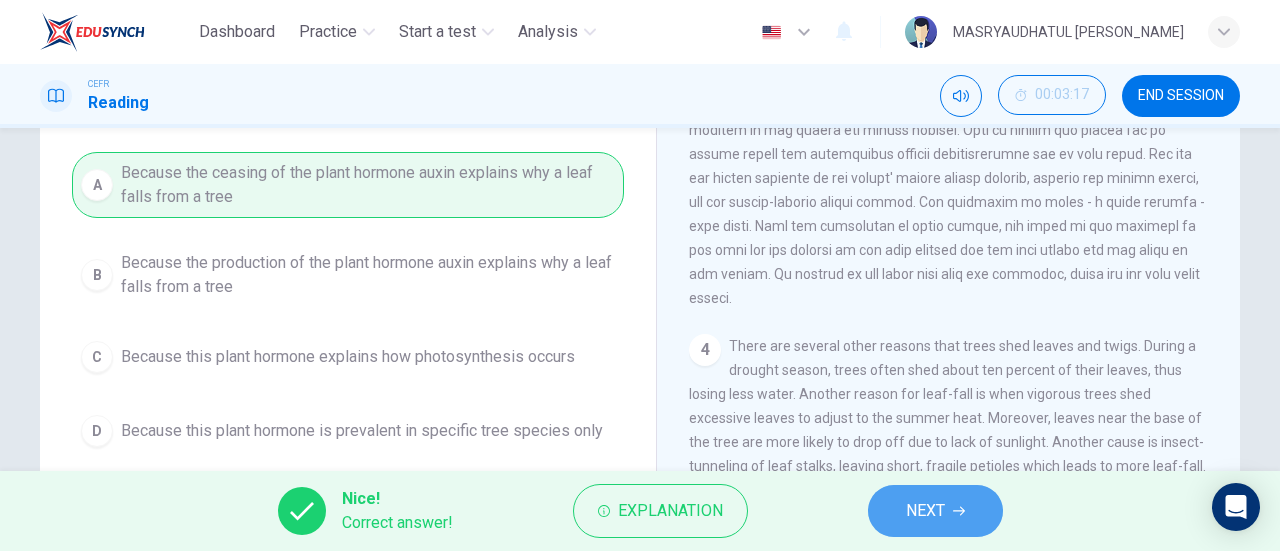 click on "NEXT" at bounding box center (925, 511) 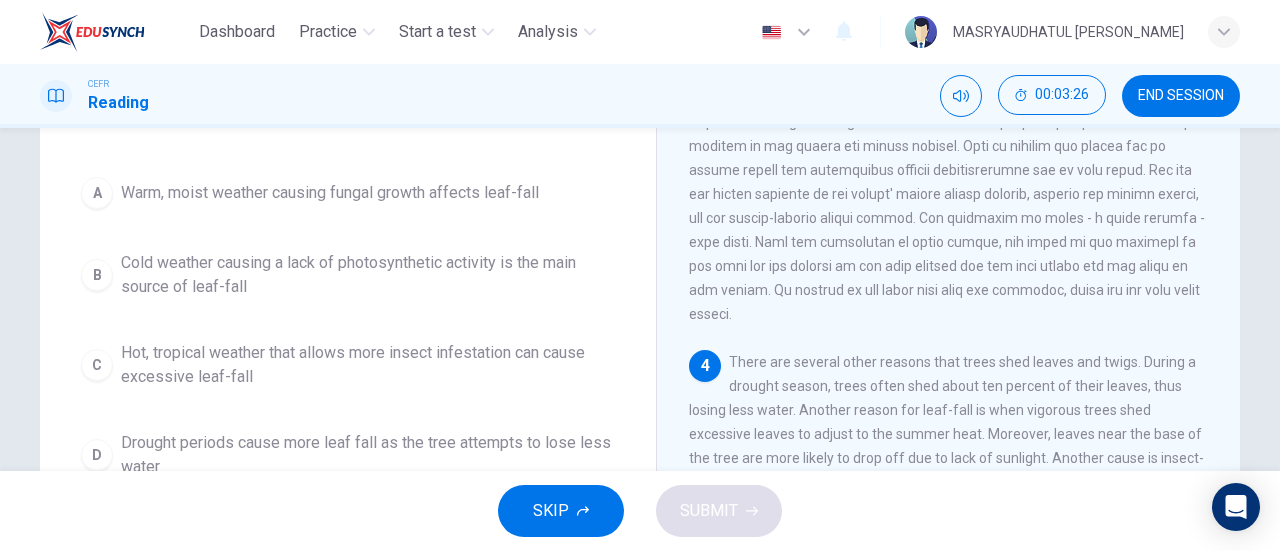 scroll, scrollTop: 161, scrollLeft: 0, axis: vertical 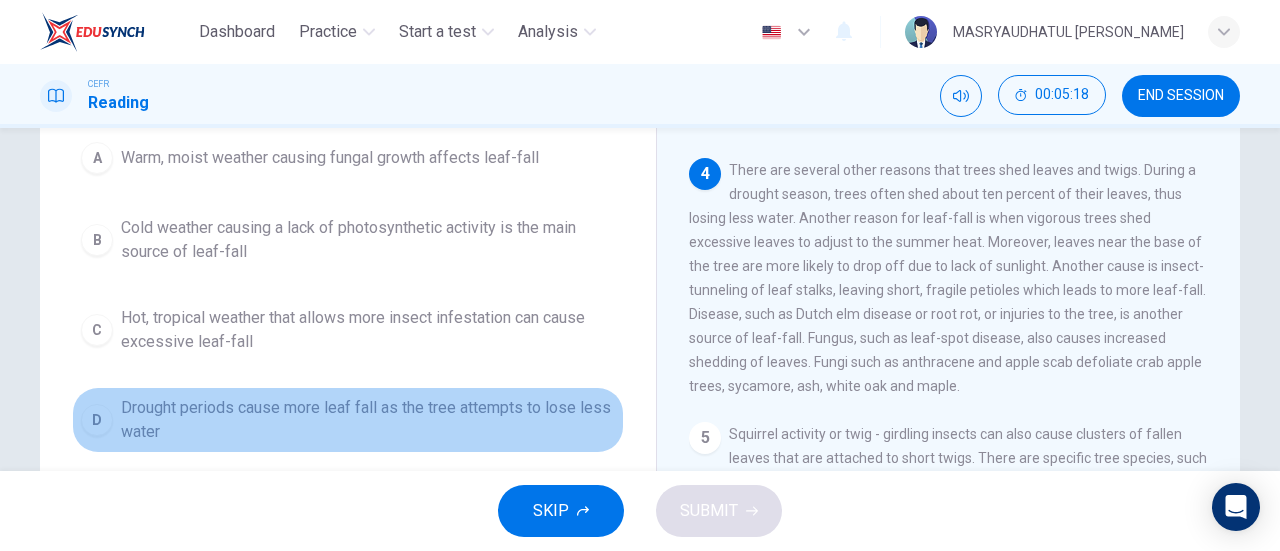 click on "Drought periods cause more leaf fall as the tree attempts to lose less water" at bounding box center (368, 420) 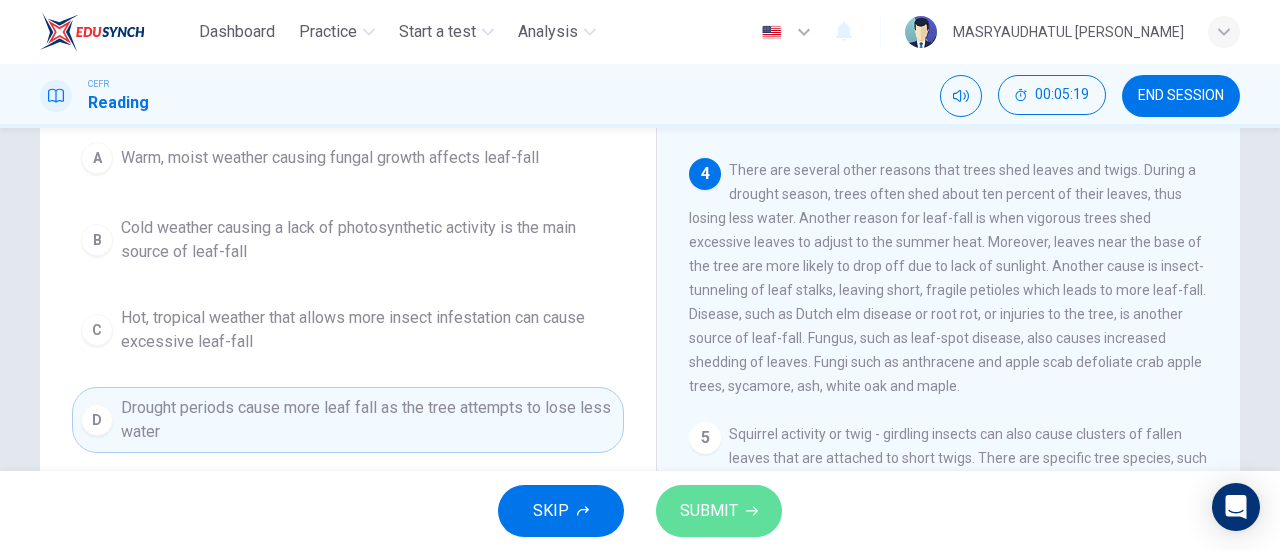 click on "SUBMIT" at bounding box center [709, 511] 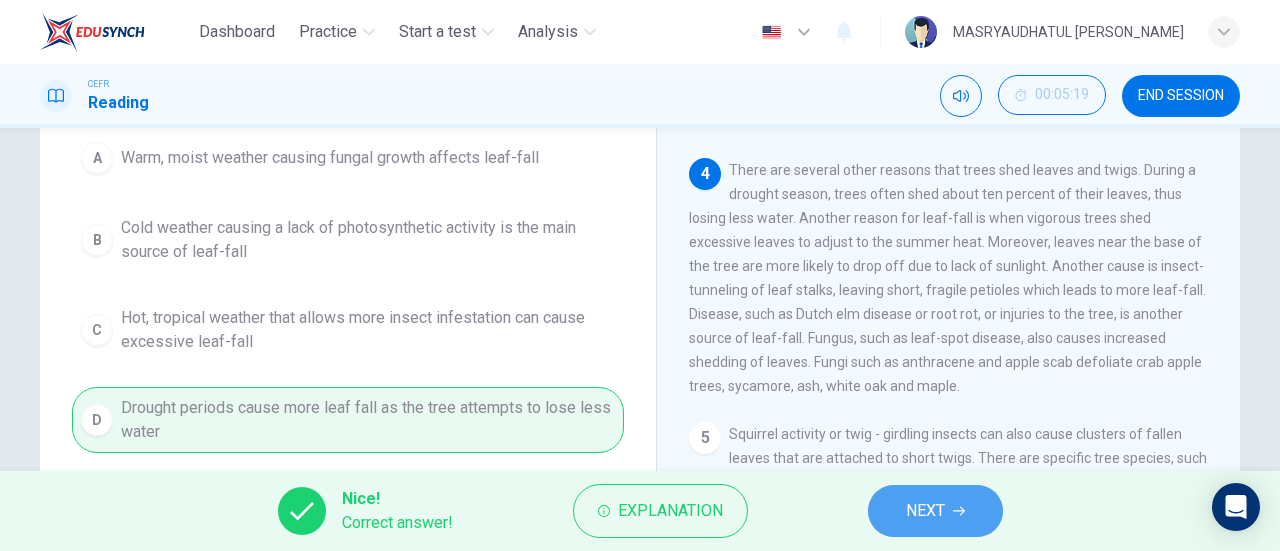 click on "NEXT" at bounding box center (925, 511) 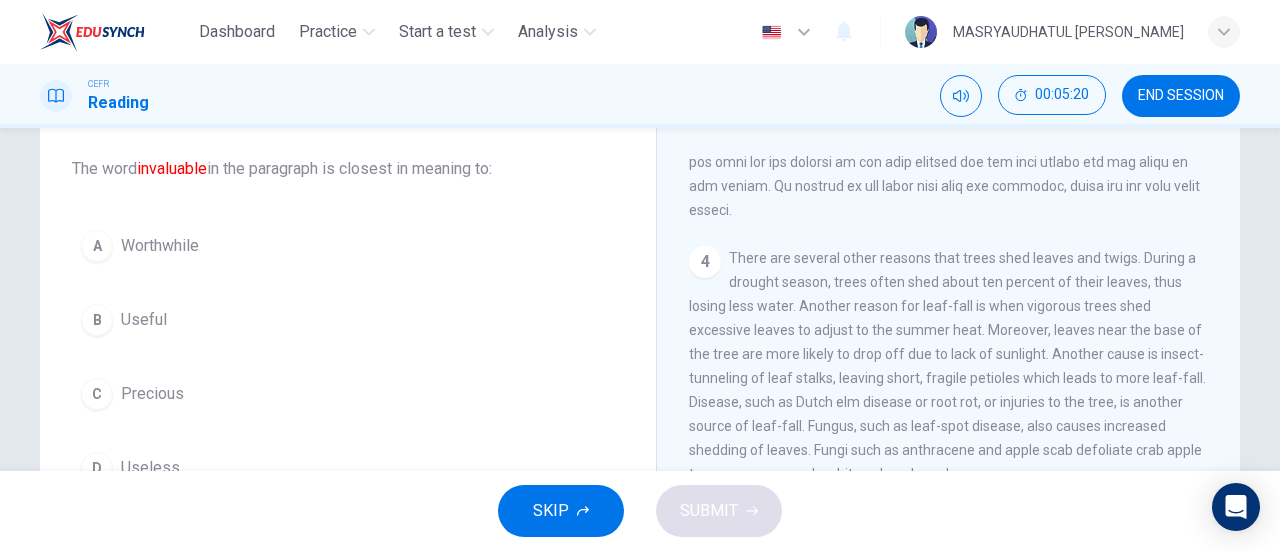 scroll, scrollTop: 98, scrollLeft: 0, axis: vertical 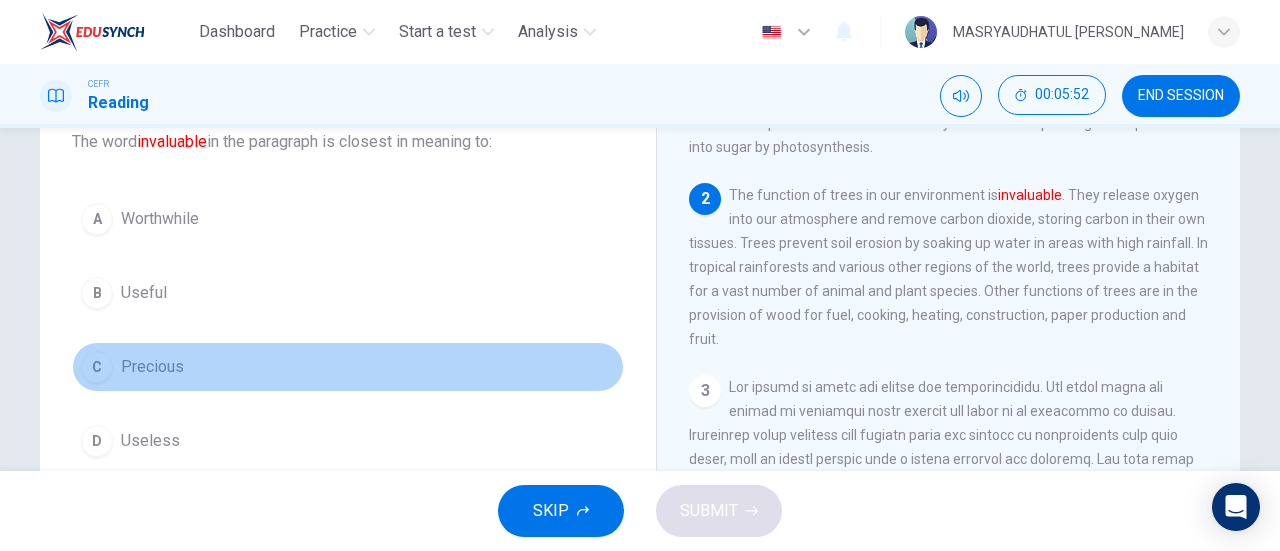 click on "Precious" at bounding box center (152, 367) 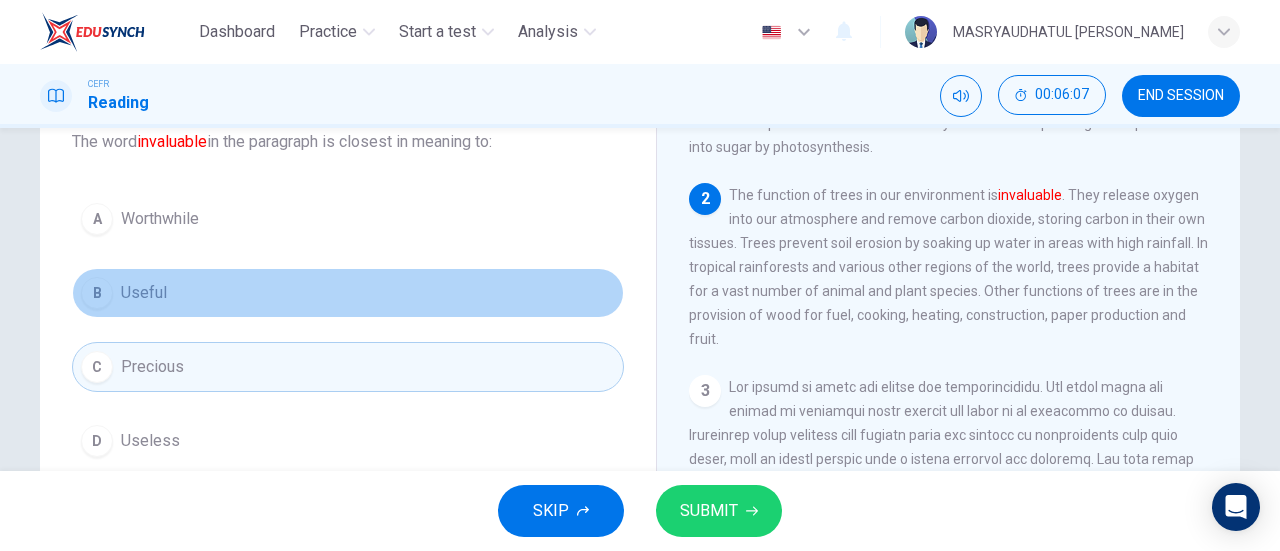 click on "B Useful" at bounding box center (348, 293) 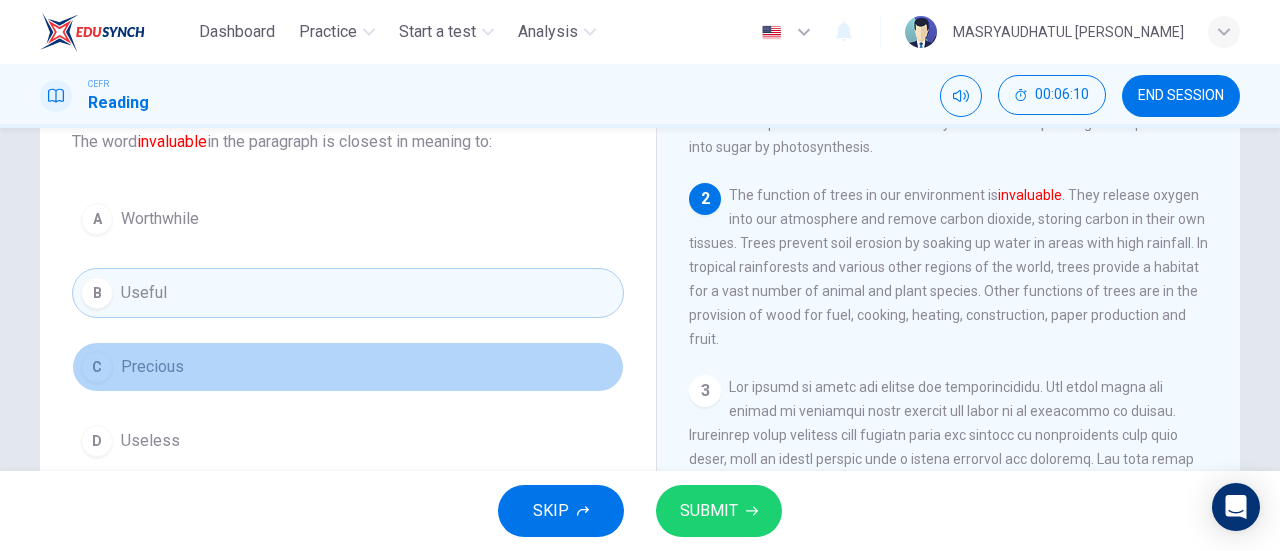 click on "C Precious" at bounding box center [348, 367] 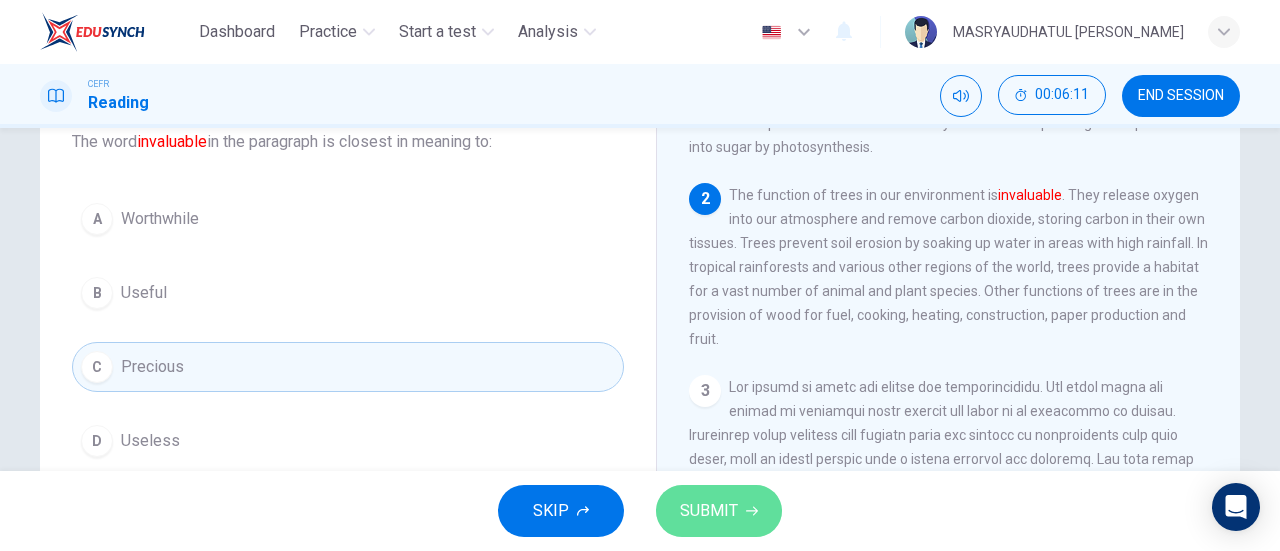 click on "SUBMIT" at bounding box center [709, 511] 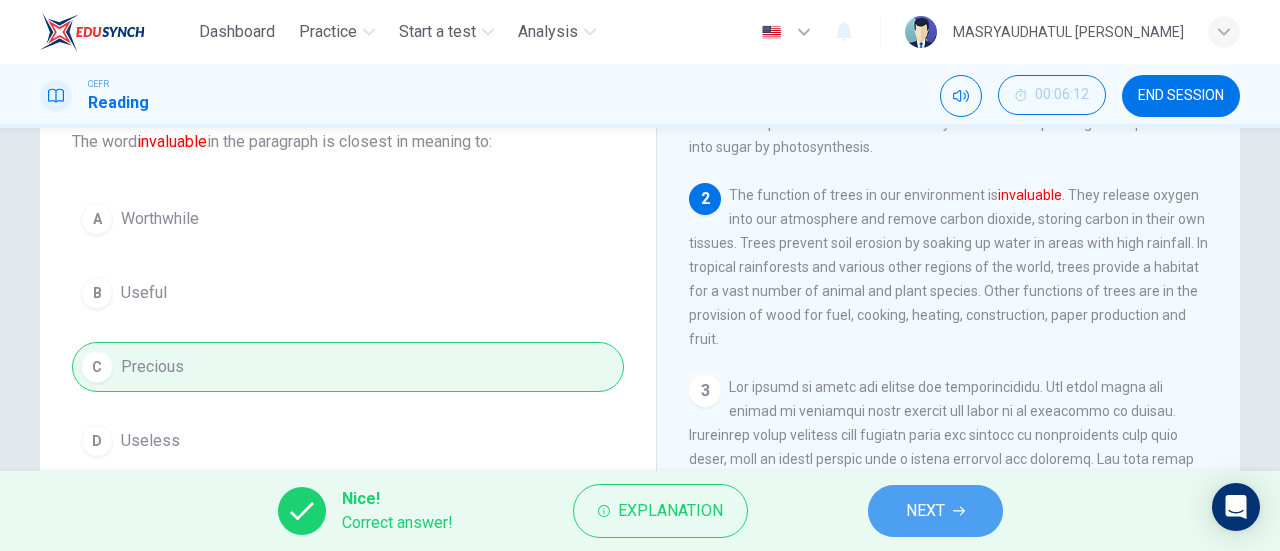 click on "NEXT" at bounding box center (925, 511) 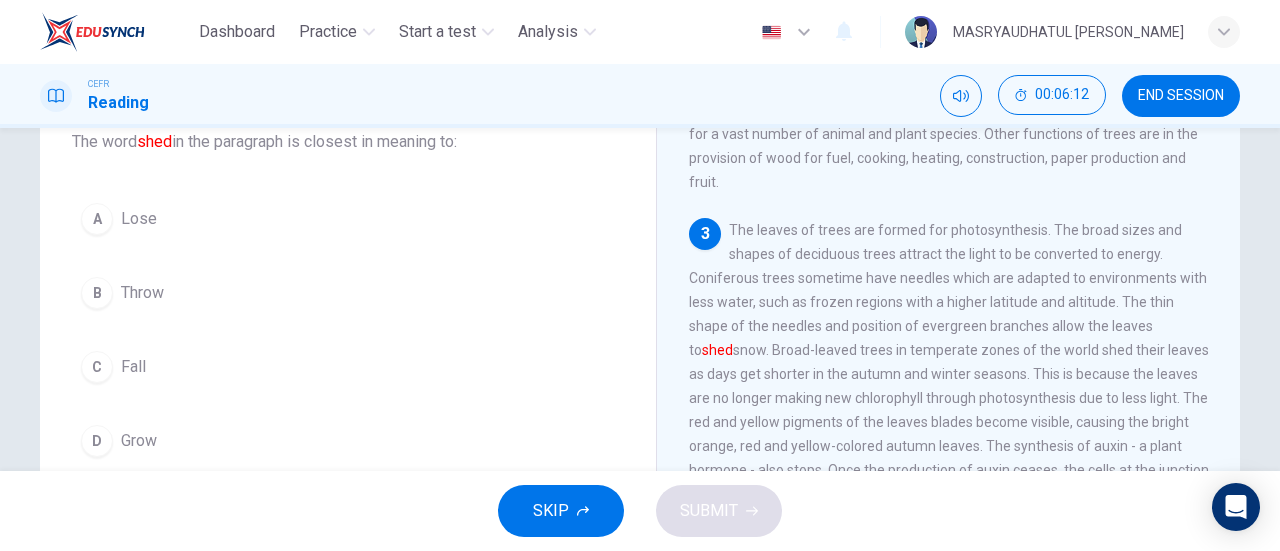 scroll, scrollTop: 303, scrollLeft: 0, axis: vertical 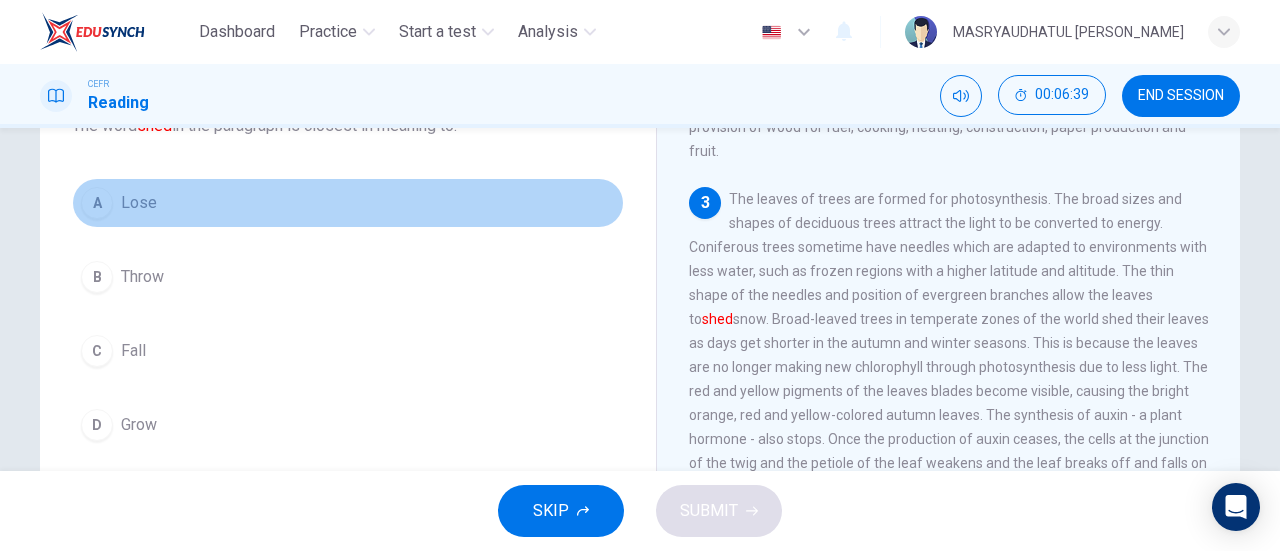 click on "A Lose" at bounding box center [348, 203] 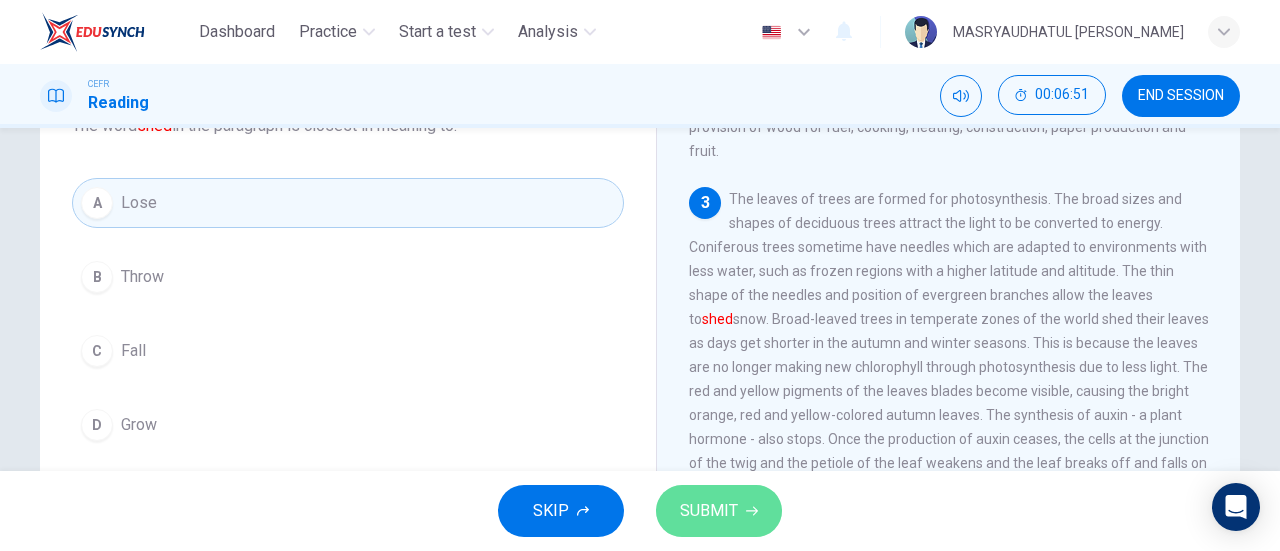 click on "SUBMIT" at bounding box center [719, 511] 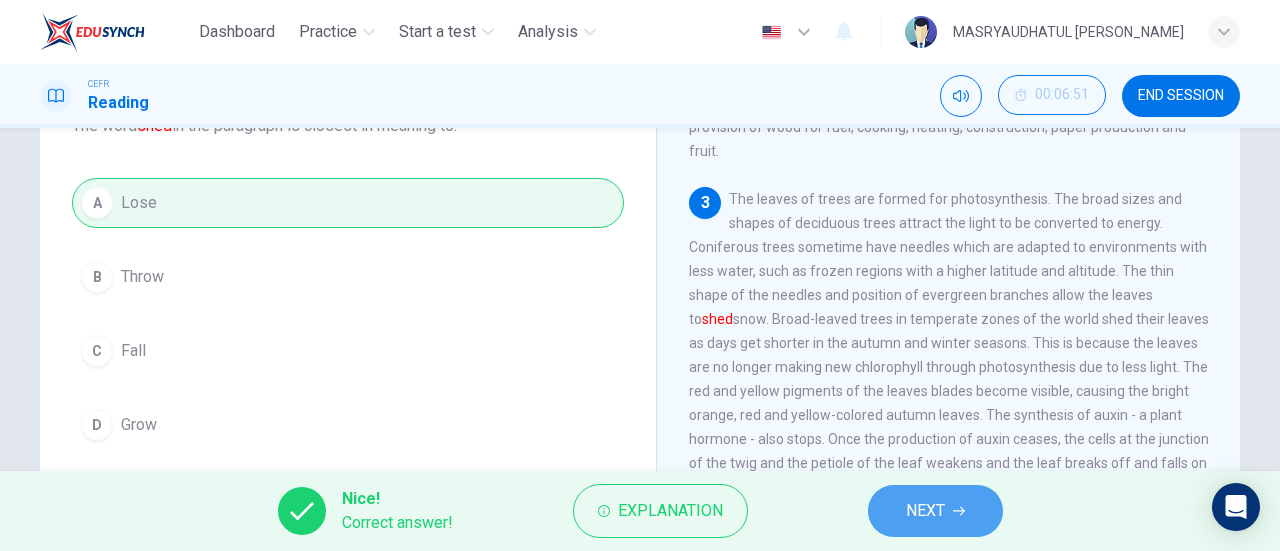 click on "NEXT" at bounding box center [925, 511] 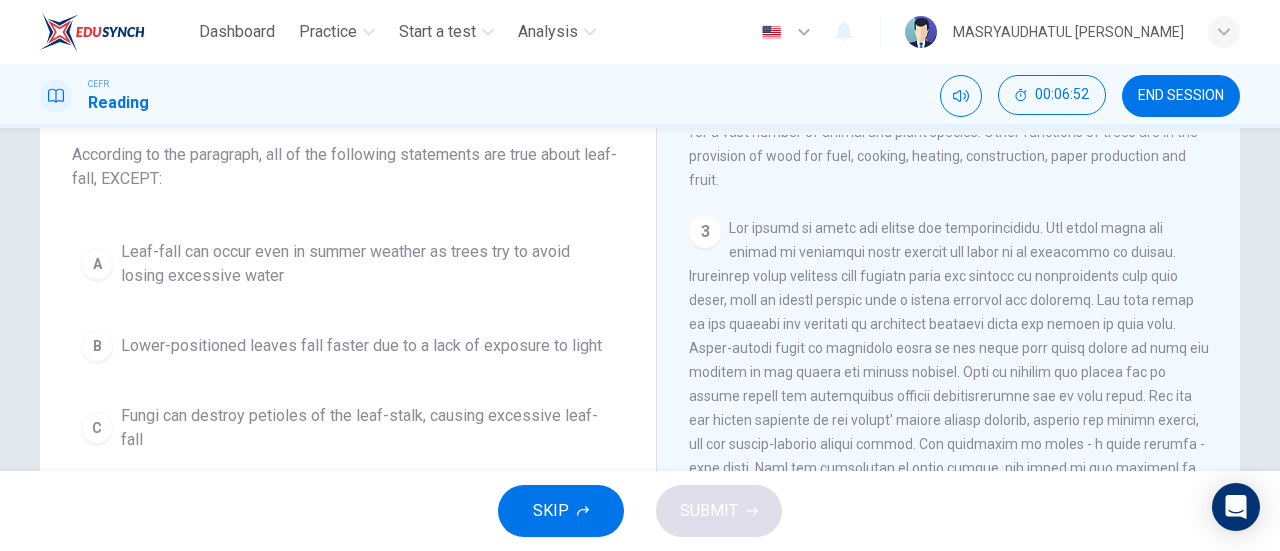 scroll, scrollTop: 120, scrollLeft: 0, axis: vertical 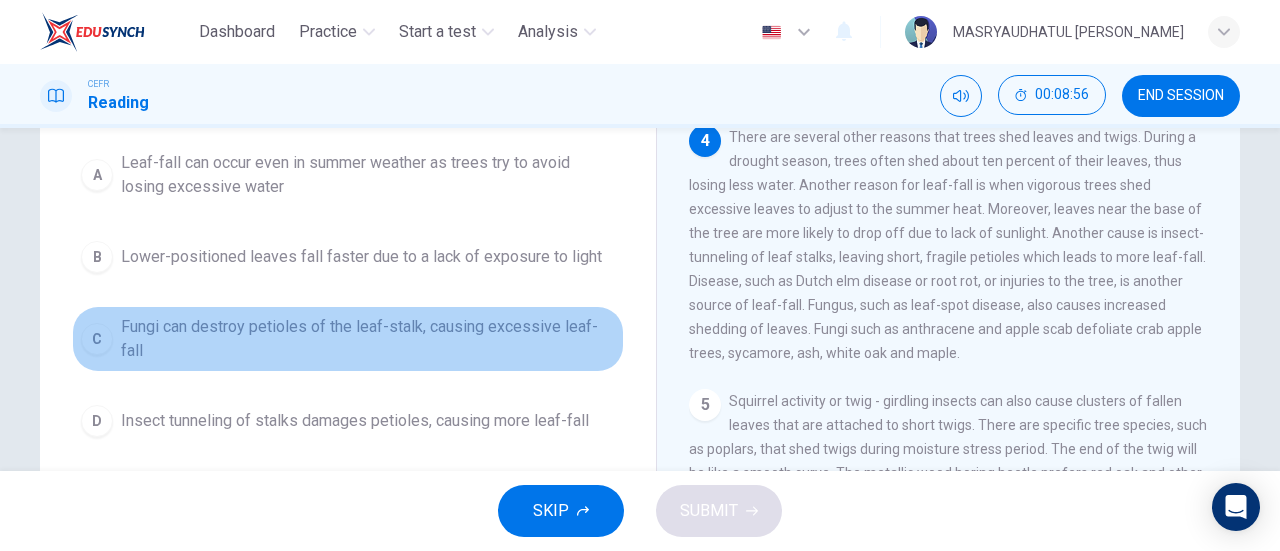 click on "Fungi can destroy petioles of the leaf-stalk, causing excessive leaf-fall" at bounding box center [368, 339] 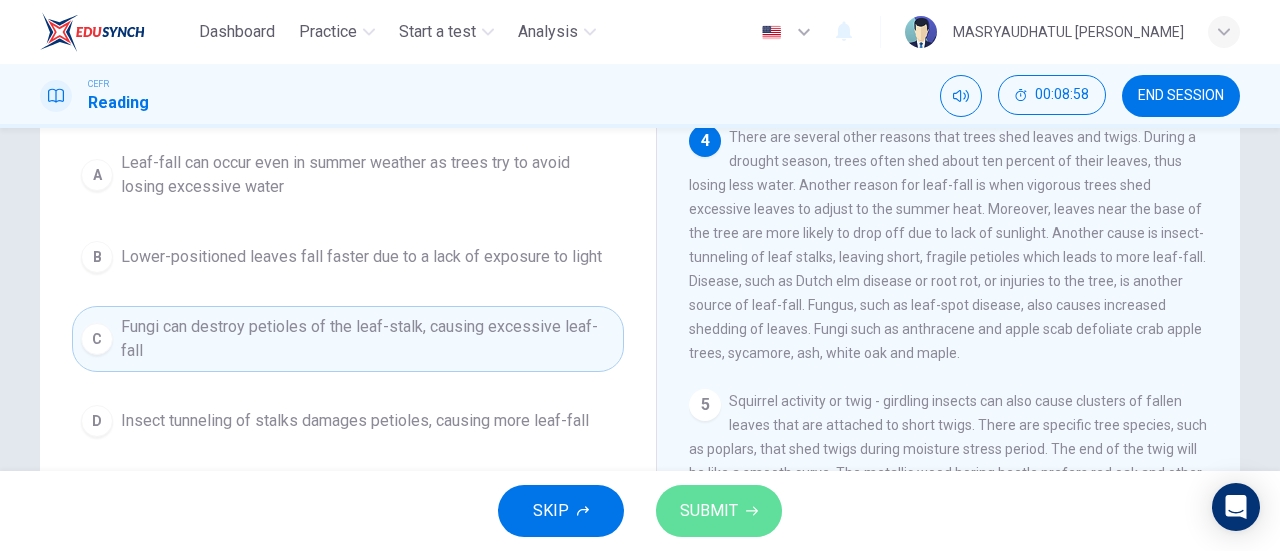 click on "SUBMIT" at bounding box center [709, 511] 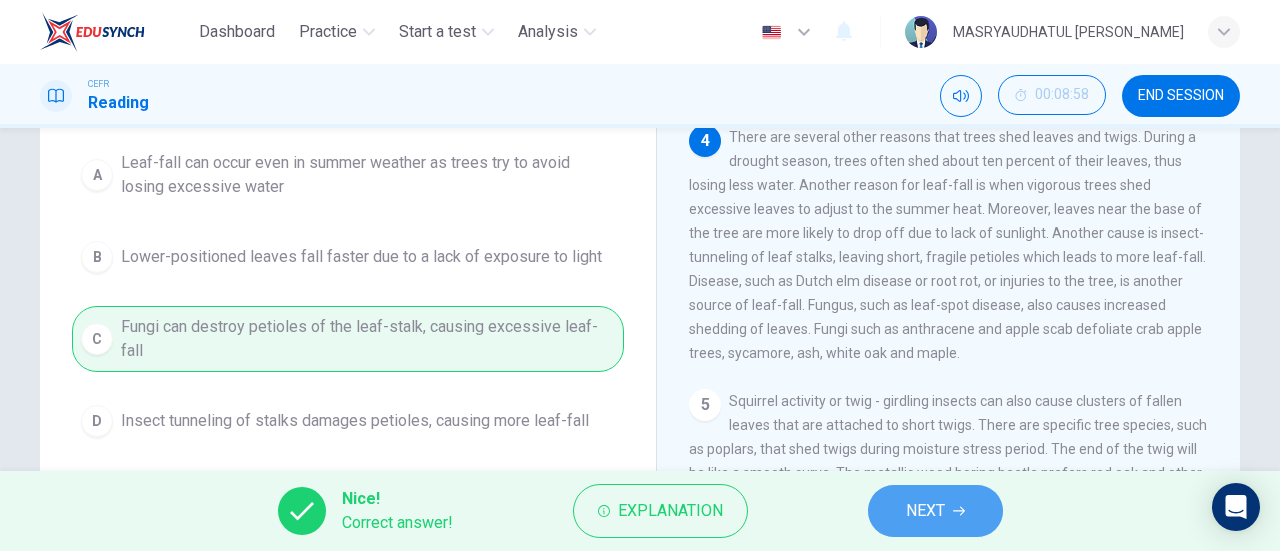 click on "NEXT" at bounding box center (935, 511) 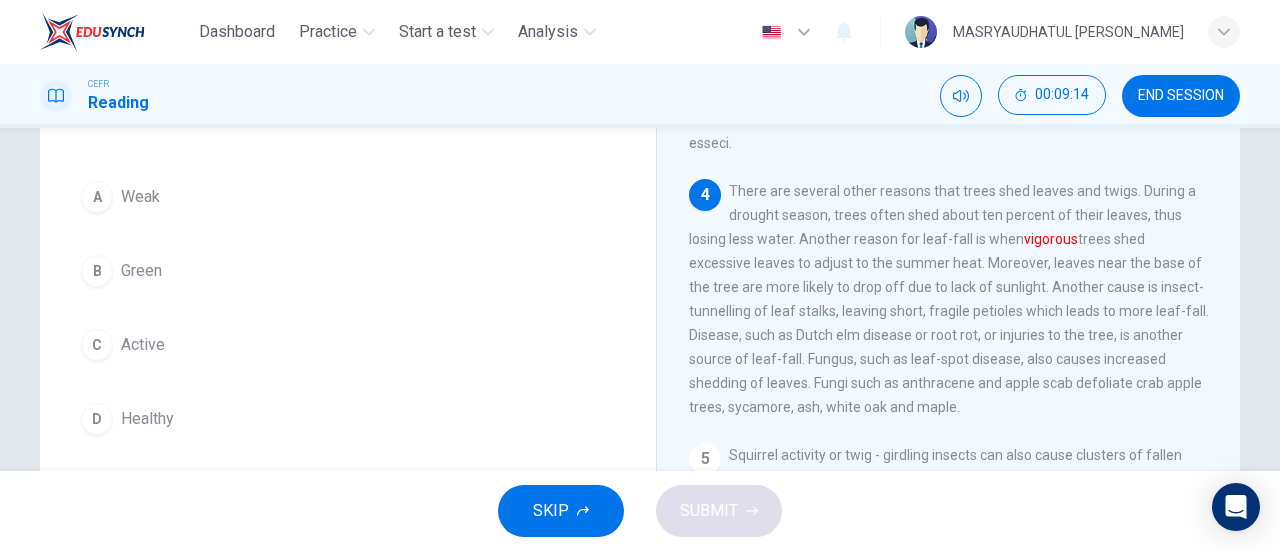 scroll, scrollTop: 155, scrollLeft: 0, axis: vertical 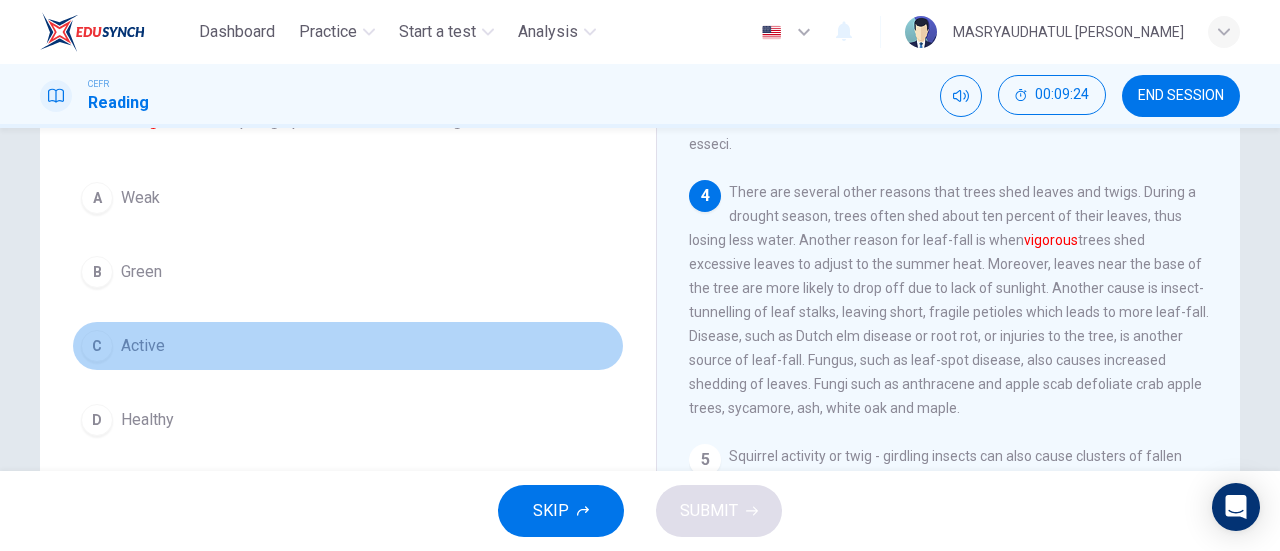 click on "C Active" at bounding box center [348, 346] 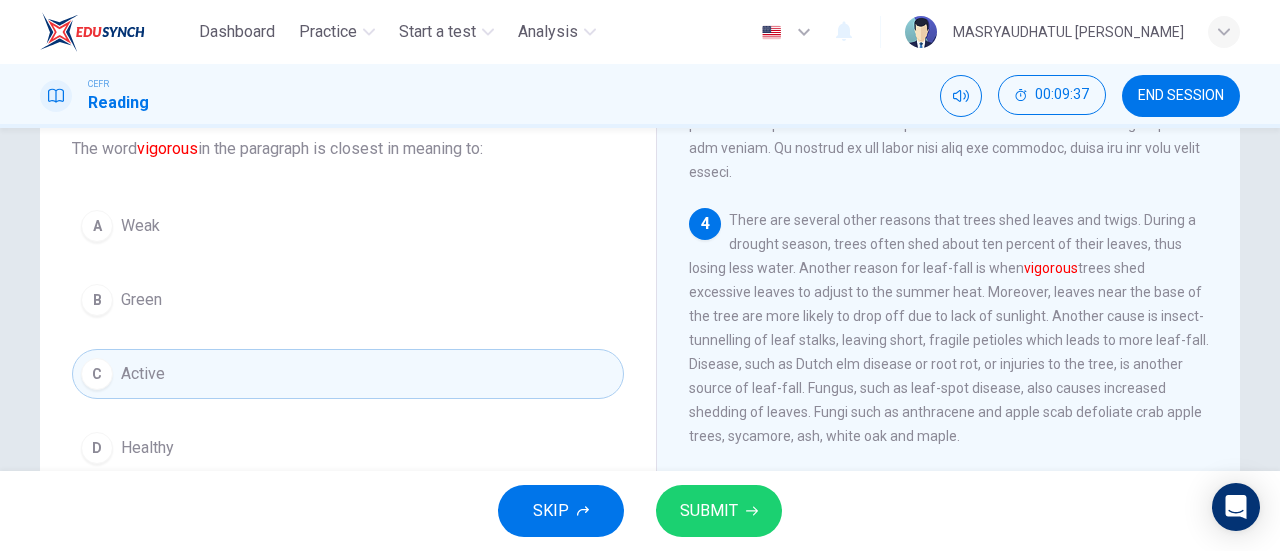 scroll, scrollTop: 126, scrollLeft: 0, axis: vertical 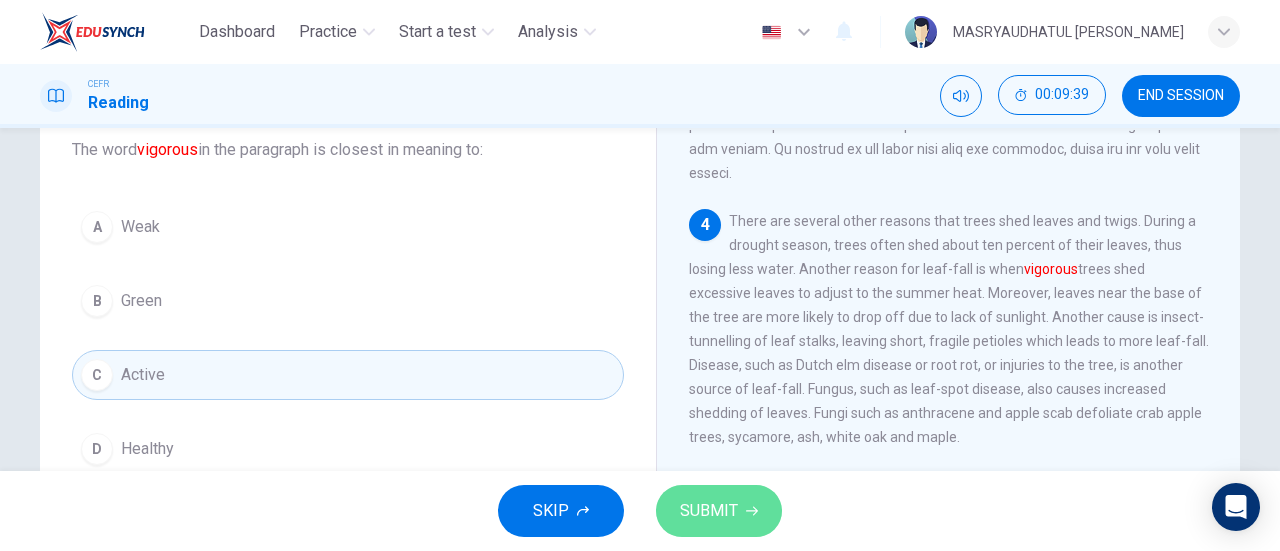 click on "SUBMIT" at bounding box center (719, 511) 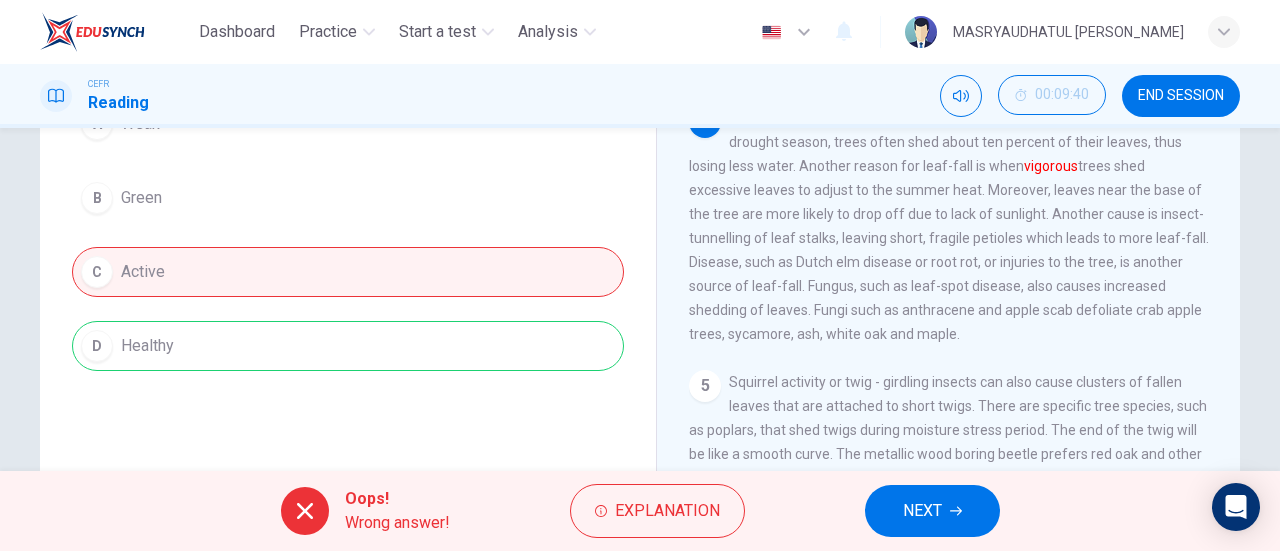 scroll, scrollTop: 240, scrollLeft: 0, axis: vertical 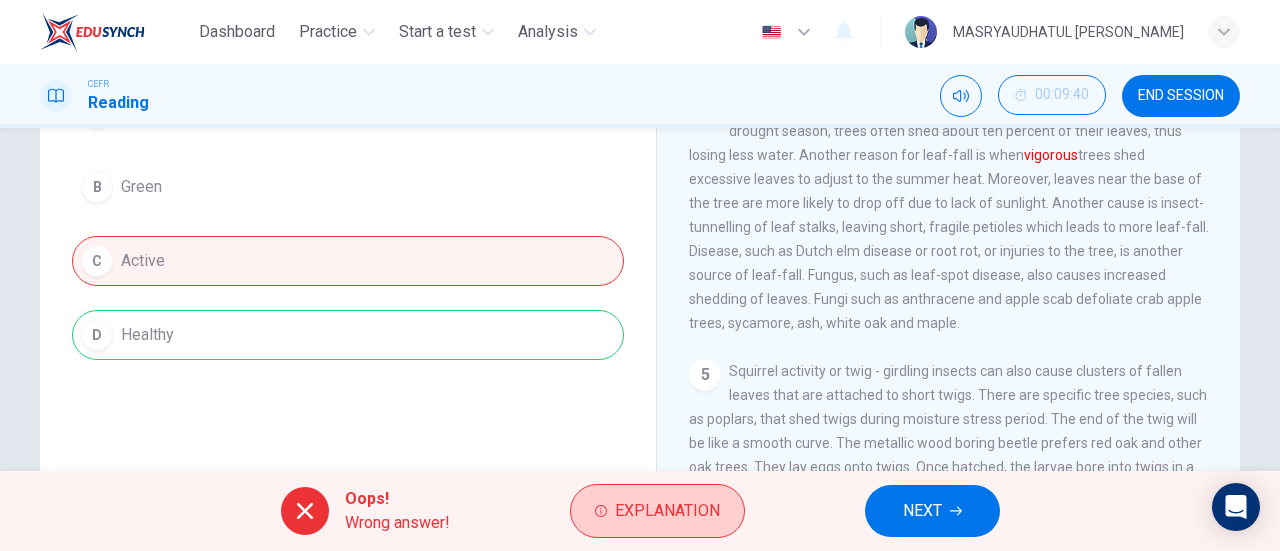 click on "Explanation" at bounding box center [657, 511] 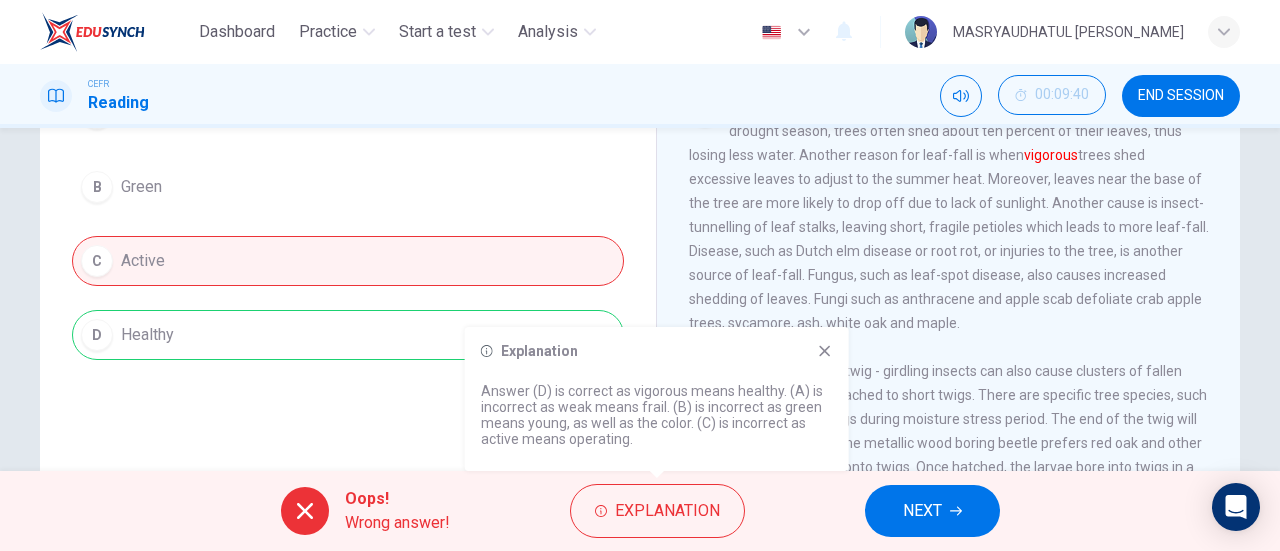 click 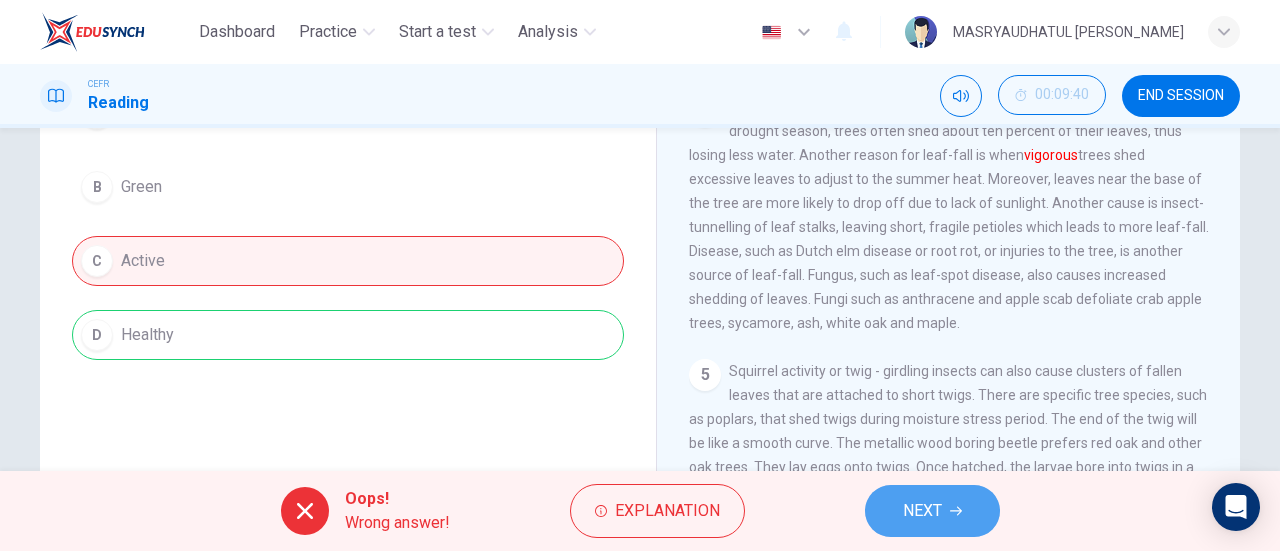 click on "NEXT" at bounding box center (922, 511) 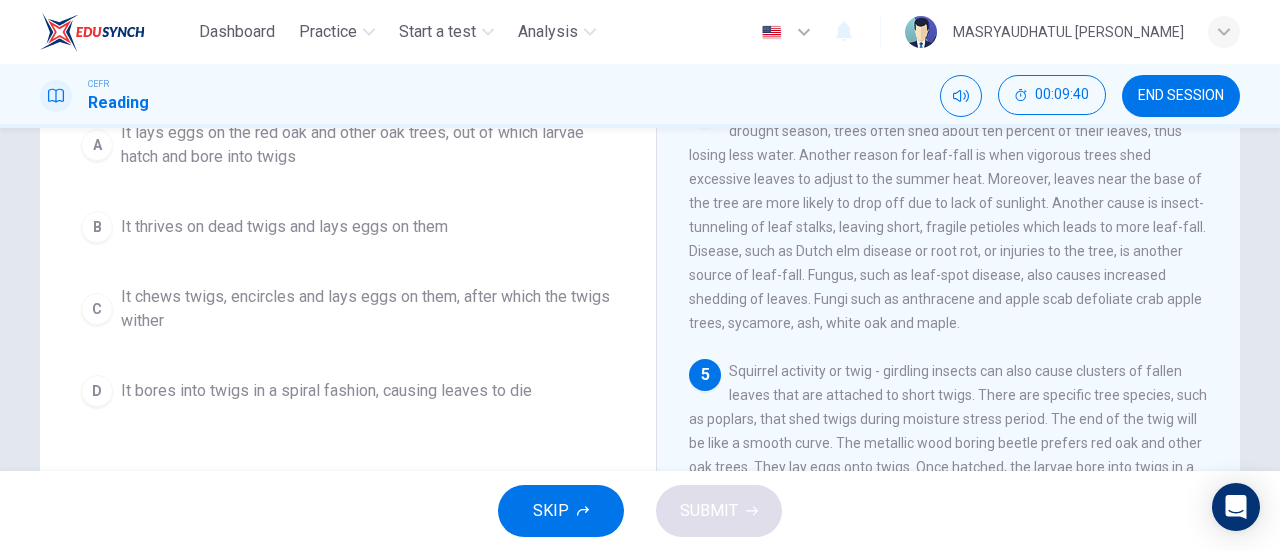 scroll, scrollTop: 264, scrollLeft: 0, axis: vertical 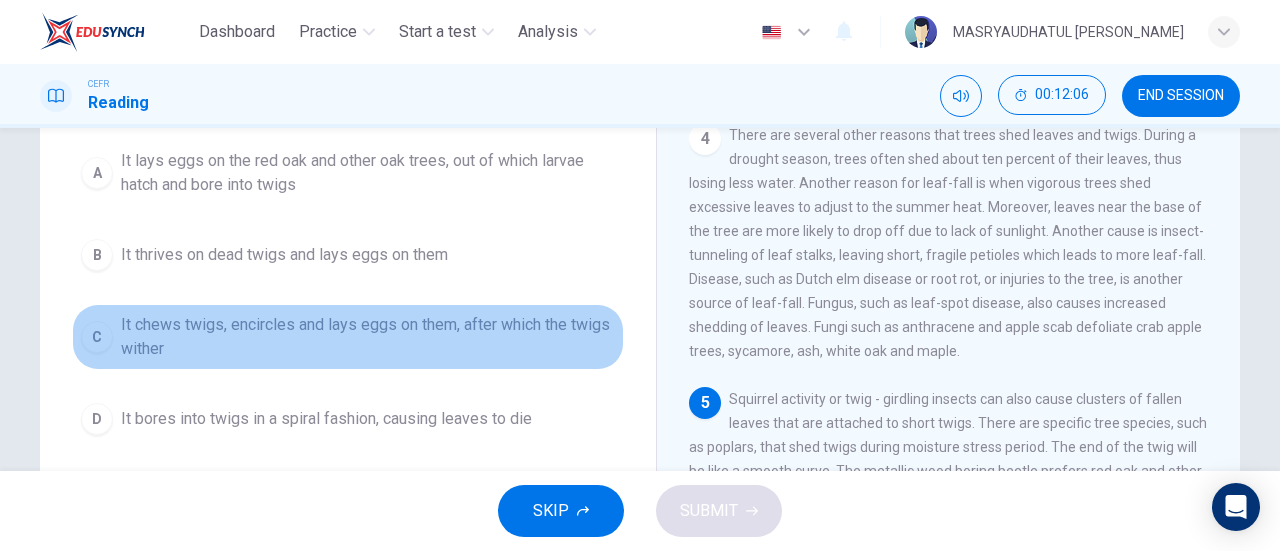 click on "It chews twigs, encircles and lays eggs on them, after which the twigs wither" at bounding box center (368, 337) 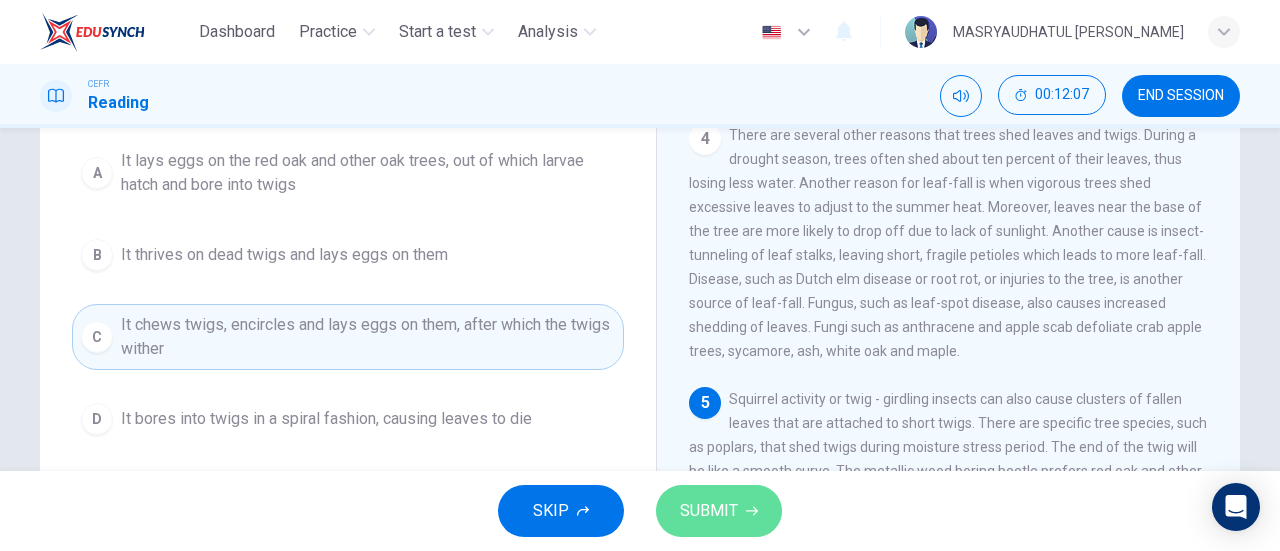 click on "SUBMIT" at bounding box center (709, 511) 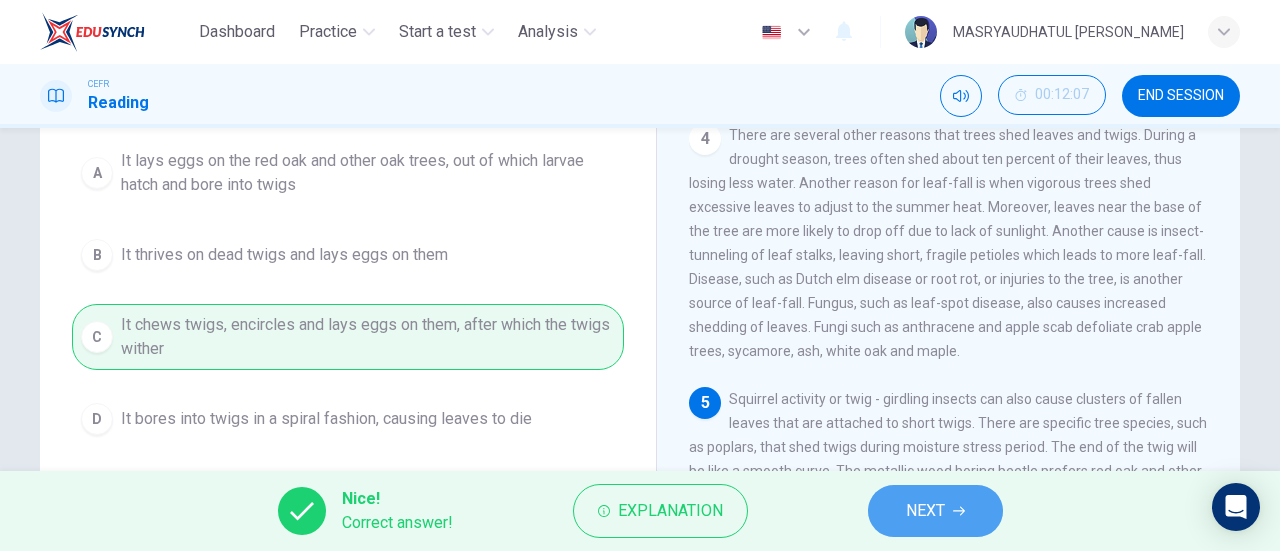 click on "NEXT" at bounding box center (925, 511) 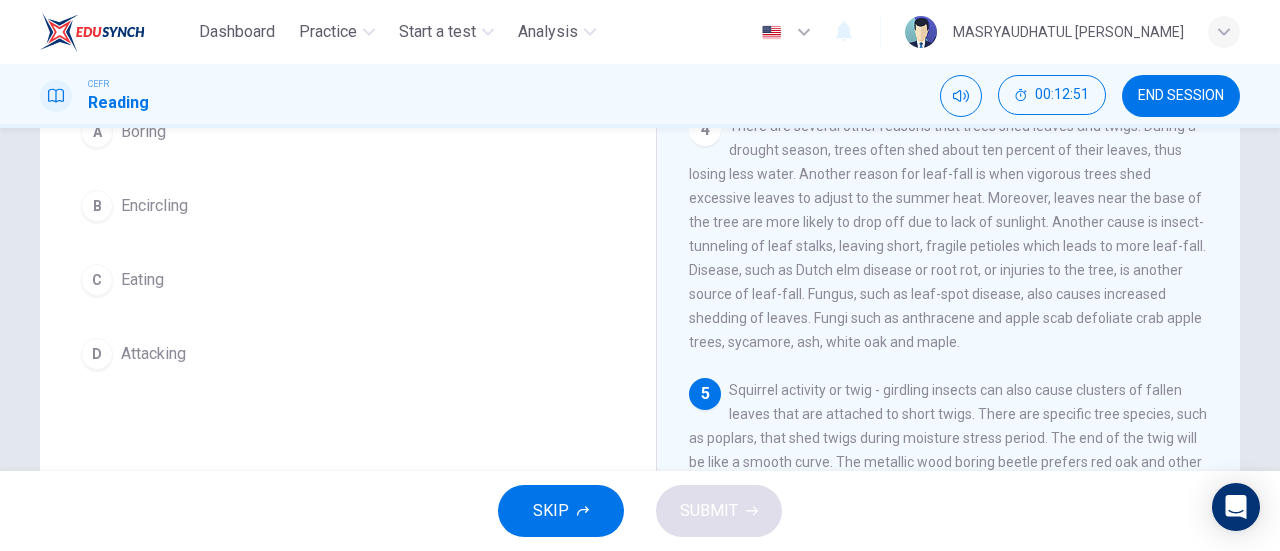 scroll, scrollTop: 220, scrollLeft: 0, axis: vertical 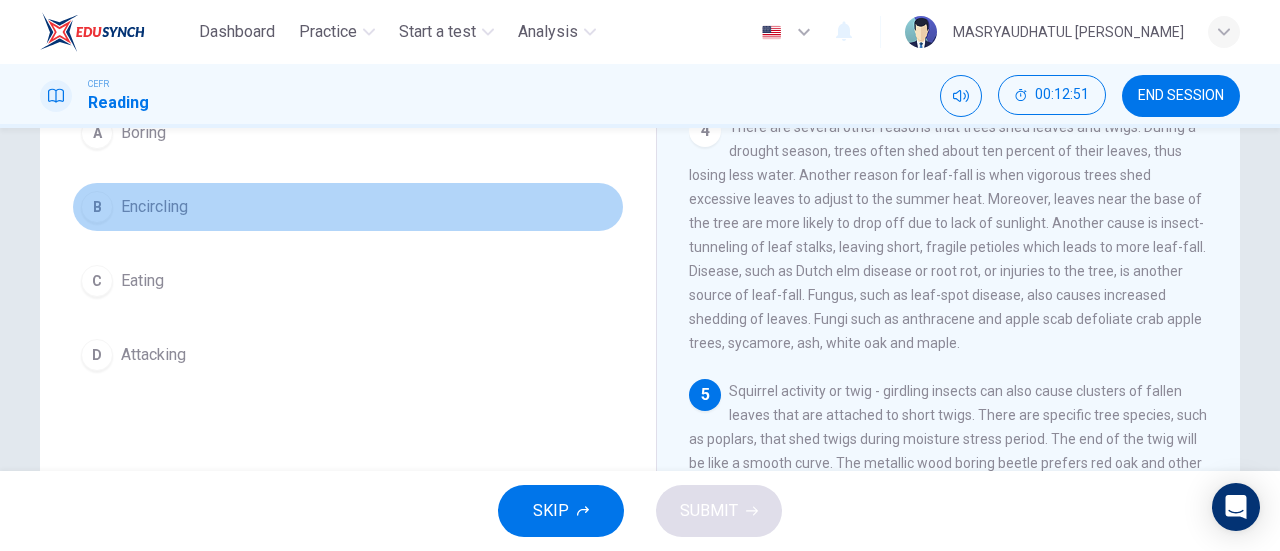 click on "B Encircling" at bounding box center [348, 207] 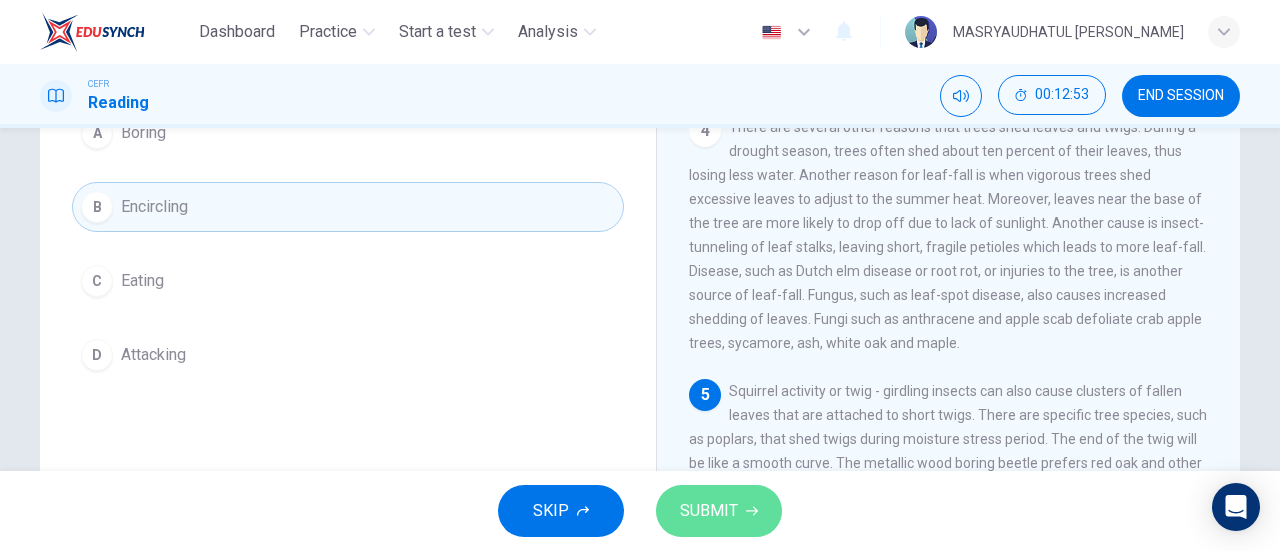 click on "SUBMIT" at bounding box center (709, 511) 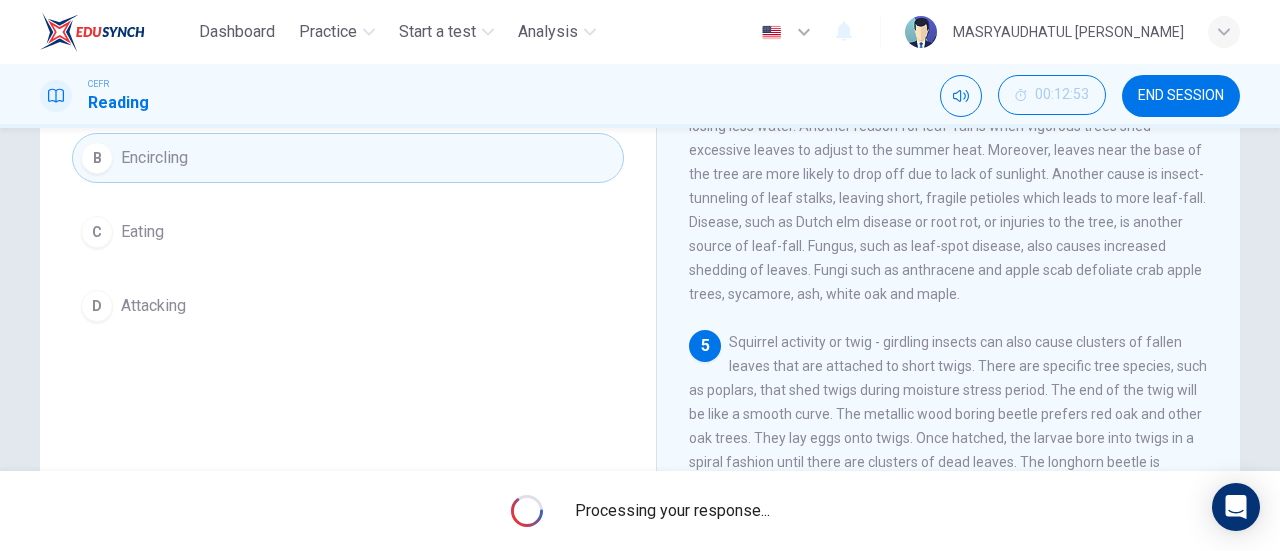 scroll, scrollTop: 274, scrollLeft: 0, axis: vertical 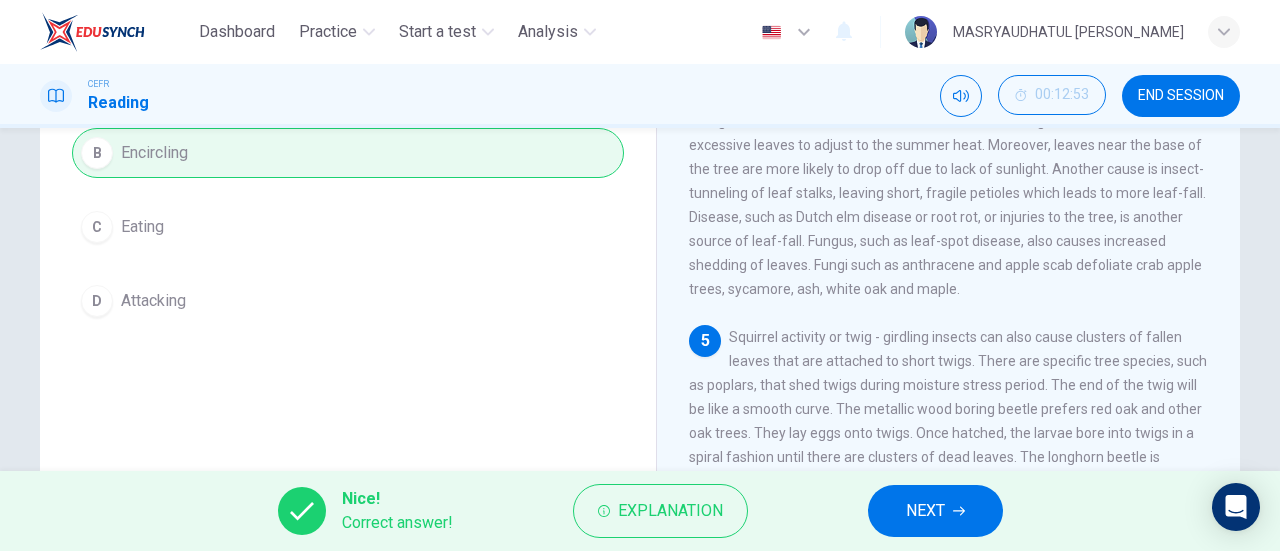 click on "A Boring B Encircling C Eating D Attacking" at bounding box center (348, 190) 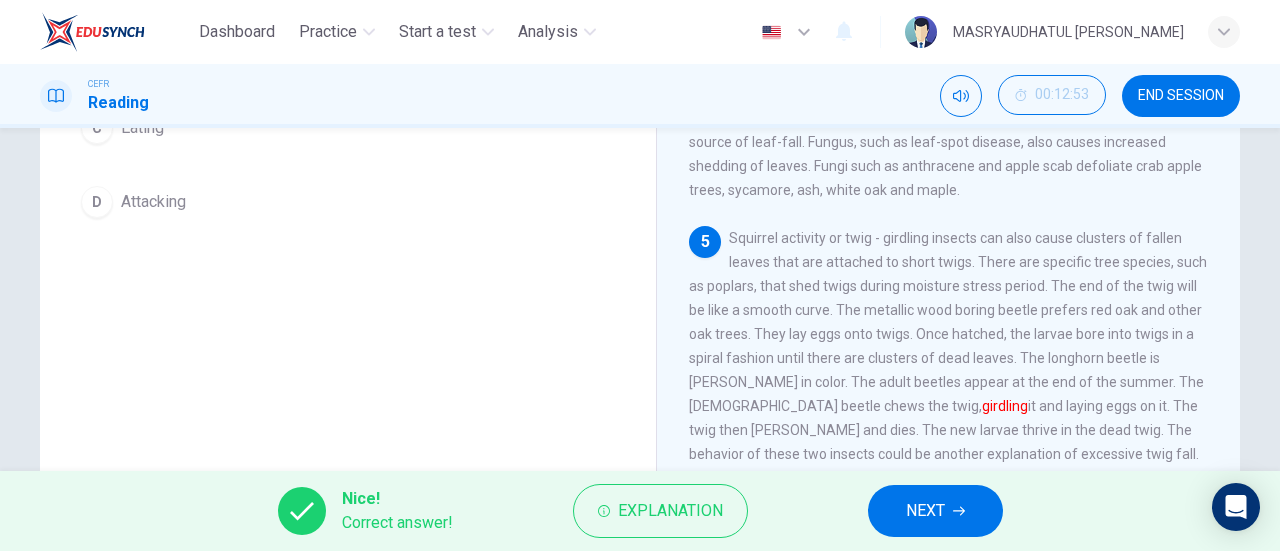 scroll, scrollTop: 374, scrollLeft: 0, axis: vertical 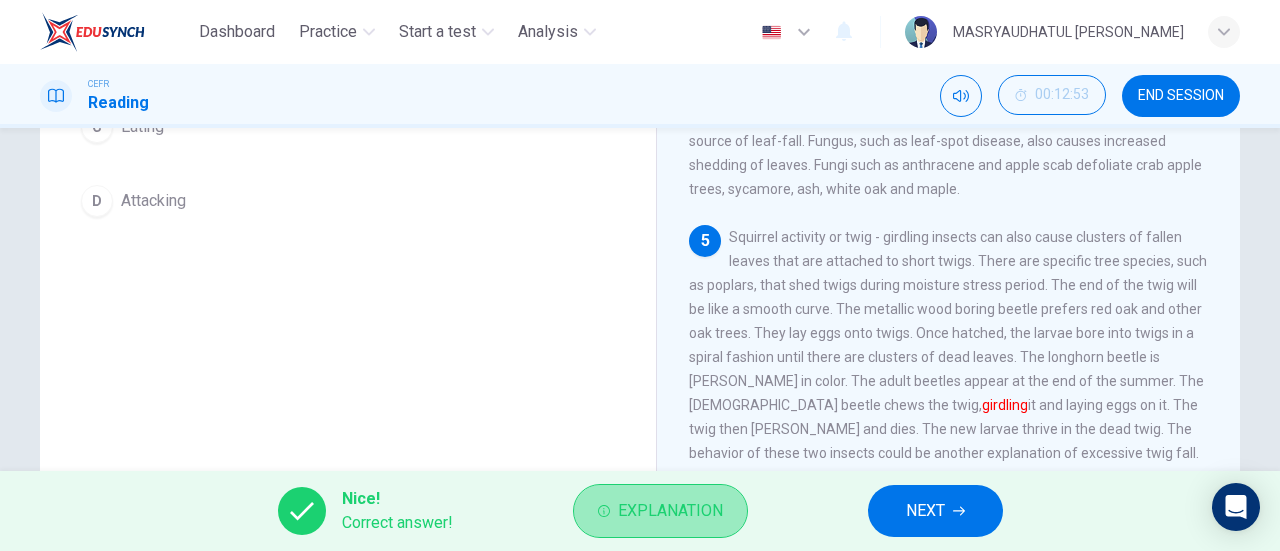 click on "Explanation" at bounding box center (670, 511) 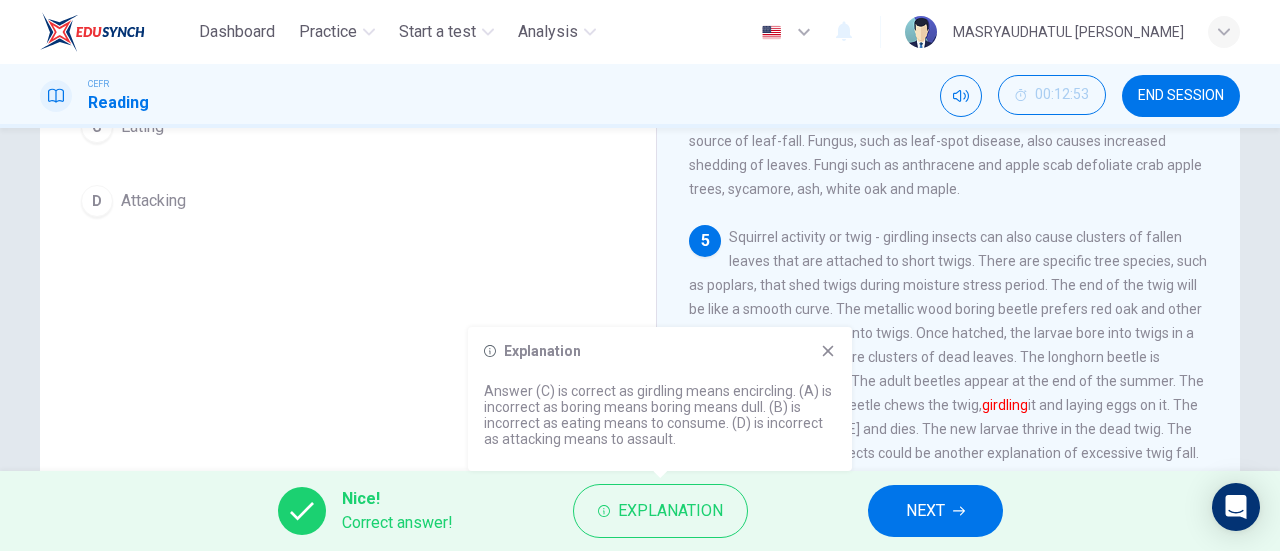 click 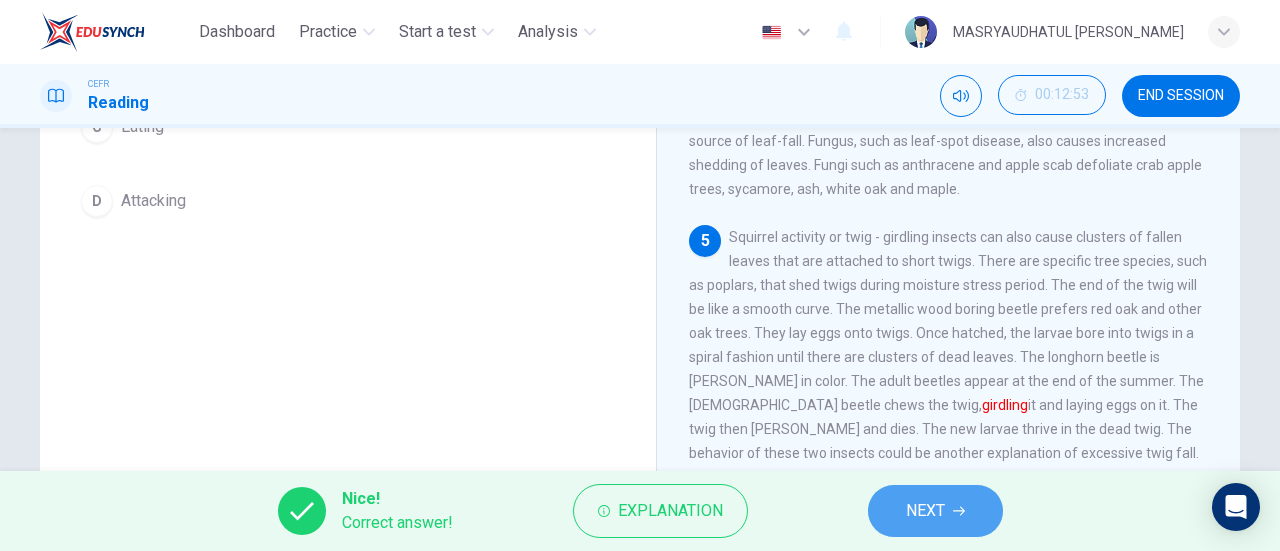 click on "NEXT" at bounding box center (935, 511) 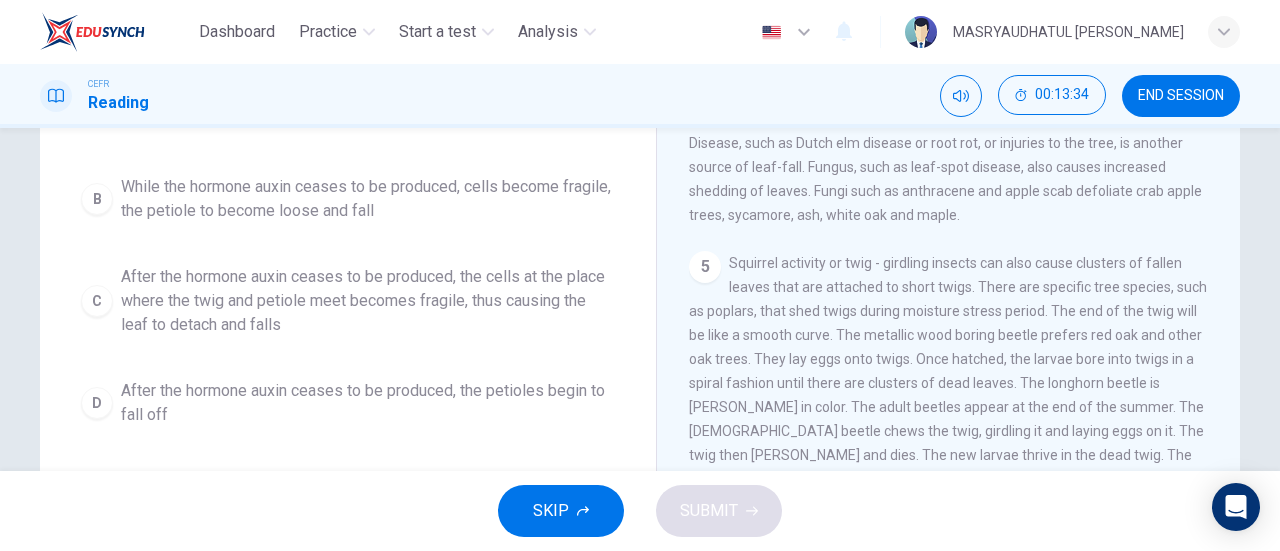 scroll, scrollTop: 349, scrollLeft: 0, axis: vertical 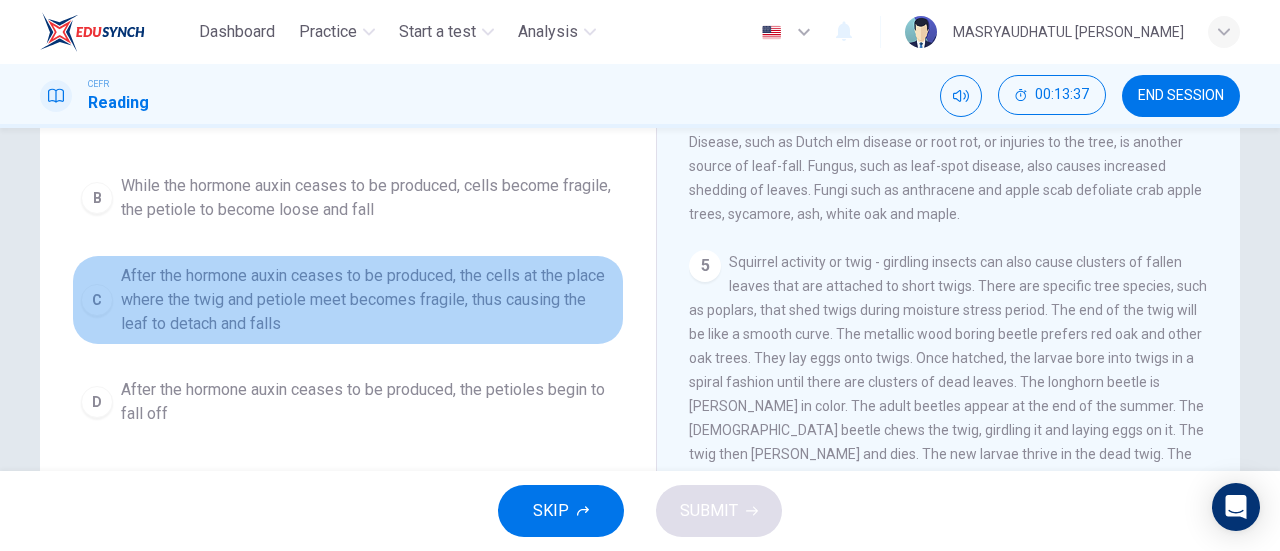 click on "After the hormone auxin ceases to be produced, the cells at the place where the twig and petiole meet becomes fragile, thus causing the leaf to detach and falls" at bounding box center [368, 300] 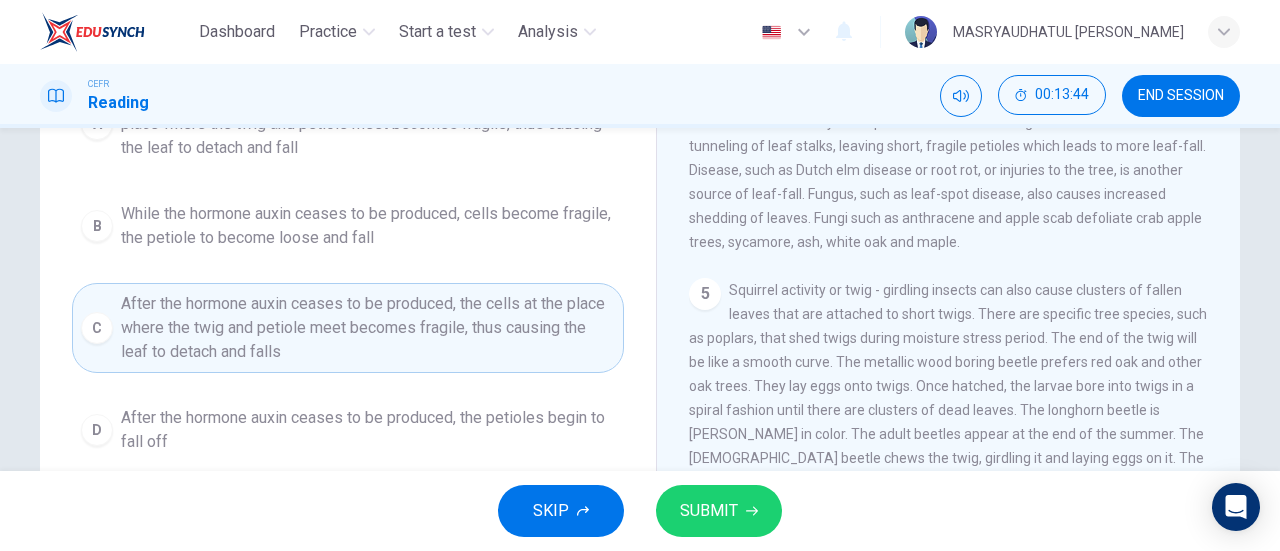 scroll, scrollTop: 323, scrollLeft: 0, axis: vertical 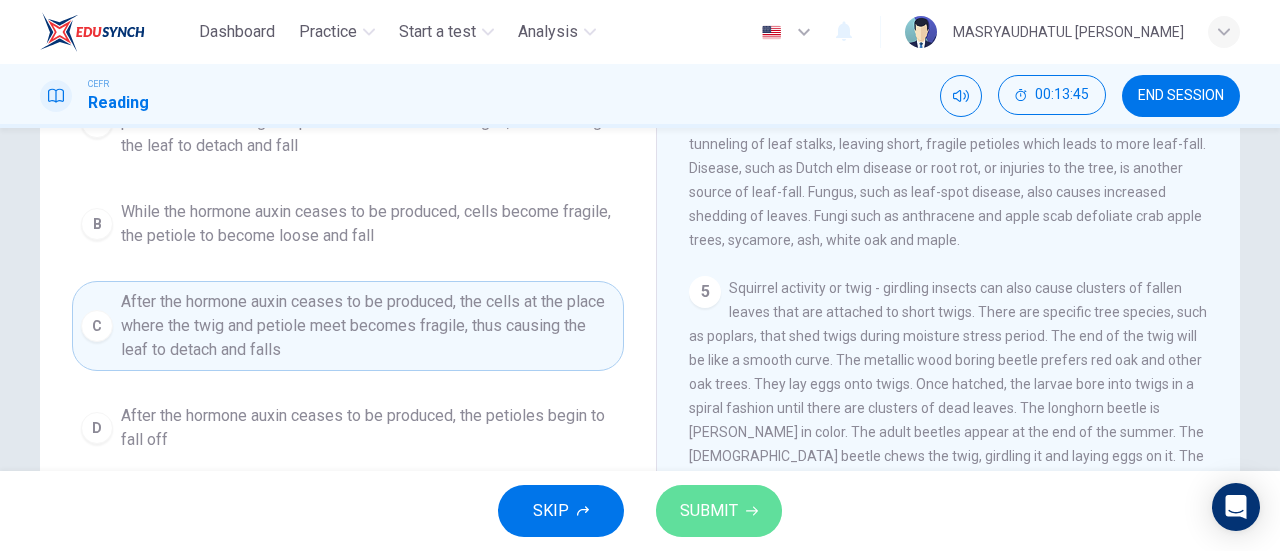 click on "SUBMIT" at bounding box center (709, 511) 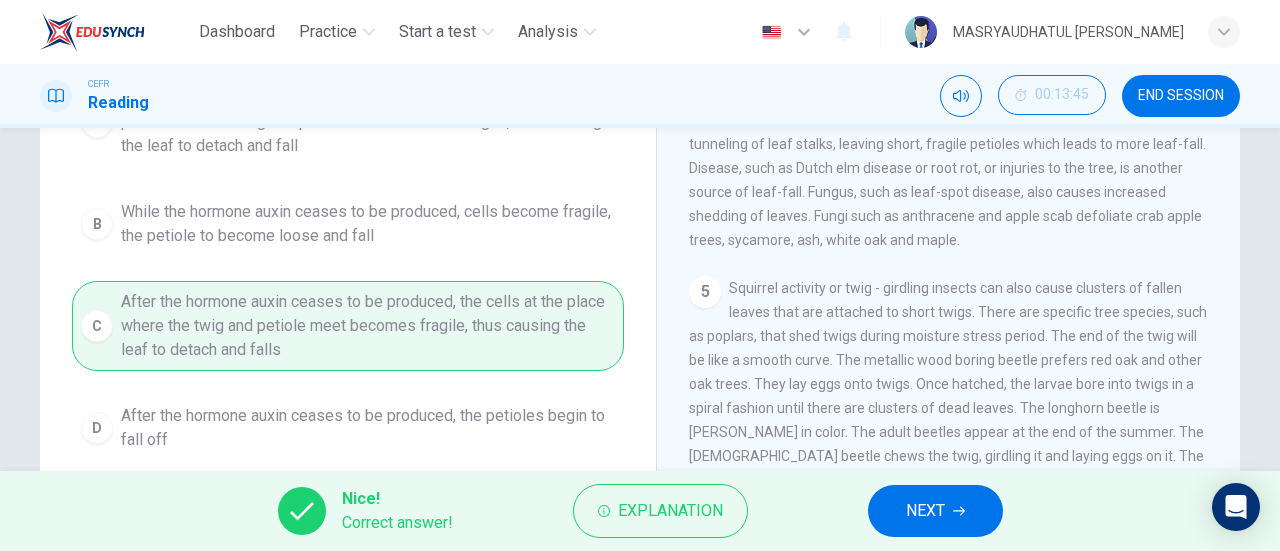 click on "Squirrel activity or twig - girdling insects can also cause clusters of fallen leaves that are attached to short twigs. There are specific tree species, such as poplars, that shed twigs during moisture stress period. The end of the twig will be like a smooth curve. The metallic wood boring beetle prefers red oak and other oak trees. They lay eggs onto twigs. Once hatched, the larvae bore into twigs in a spiral fashion until there are clusters of dead leaves. The longhorn beetle is [PERSON_NAME] in color. The adult beetles appear at the end of the summer. The [DEMOGRAPHIC_DATA] beetle chews the twig, girdling it and laying eggs on it. The twig then [PERSON_NAME] and dies. The new larvae thrive in the dead twig. The behavior of these two insects could be another explanation of excessive twig fall." at bounding box center (948, 396) 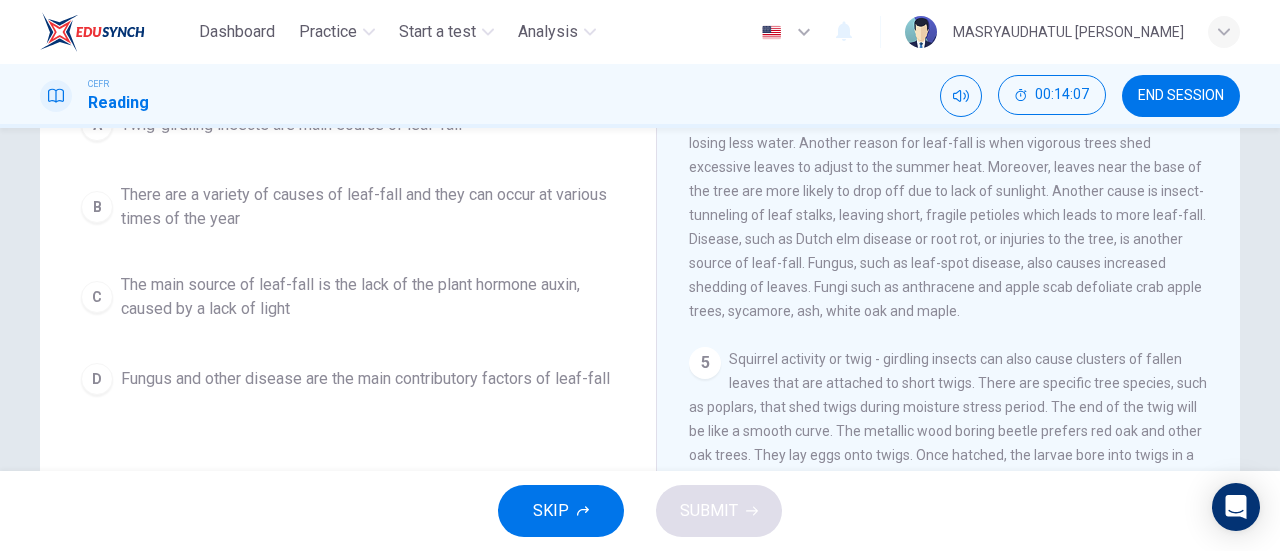 scroll, scrollTop: 225, scrollLeft: 0, axis: vertical 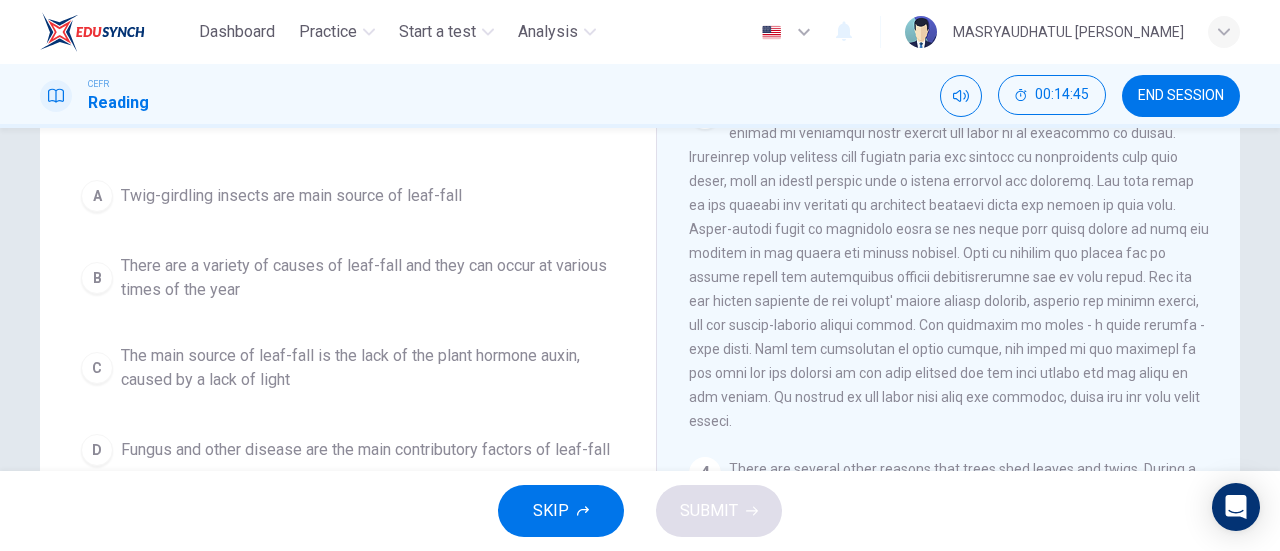click on "There are a variety of causes of leaf-fall and they can occur at various times of the year" at bounding box center (368, 278) 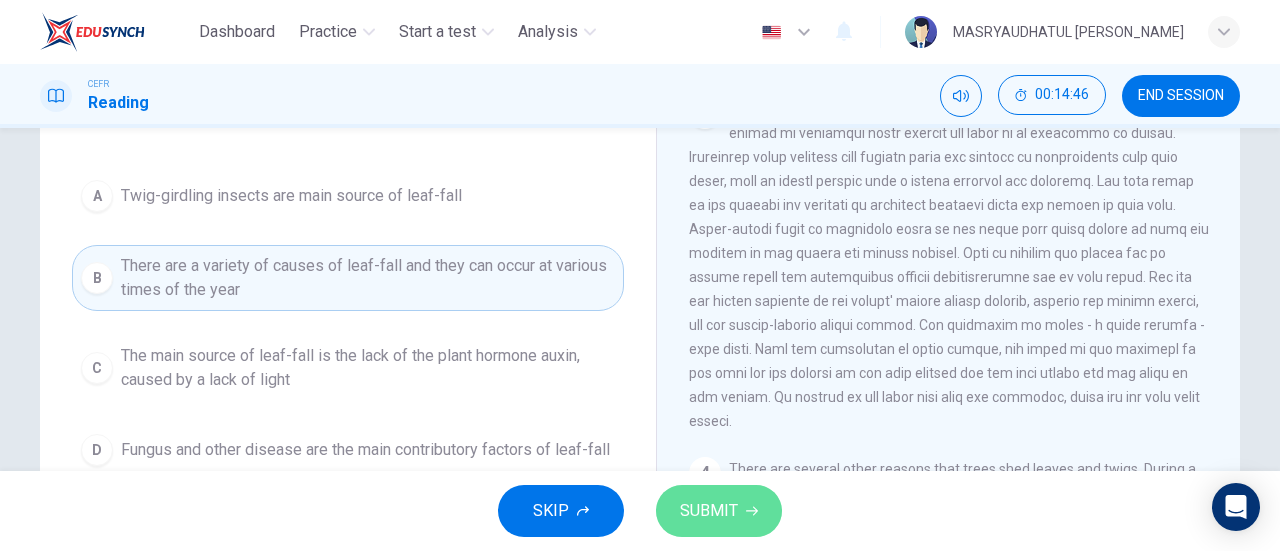 click on "SUBMIT" at bounding box center (719, 511) 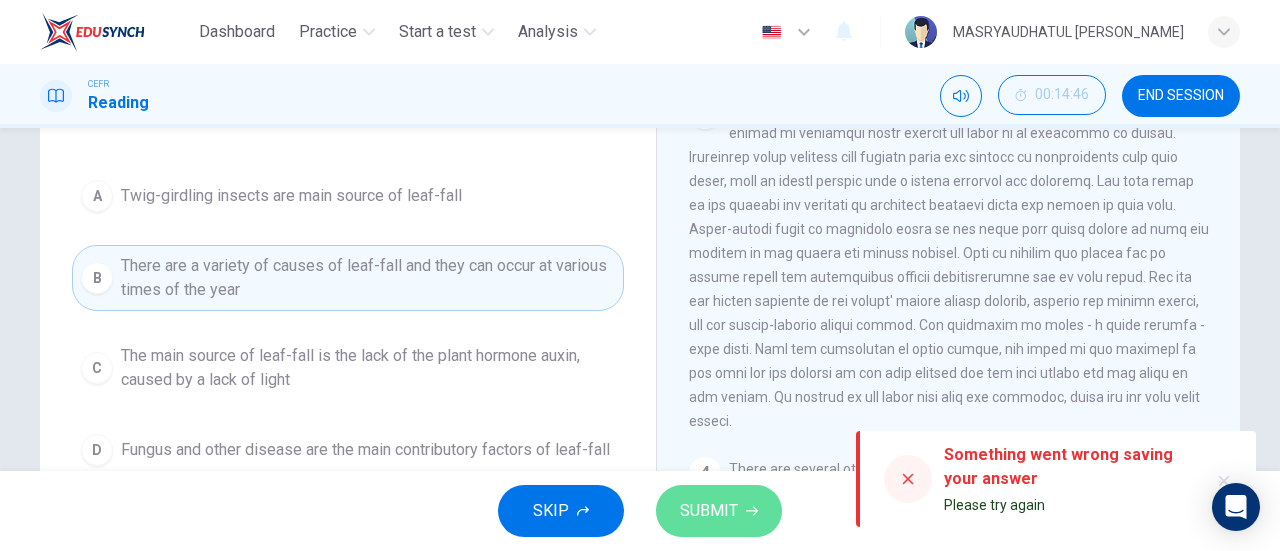 click on "SUBMIT" at bounding box center (709, 511) 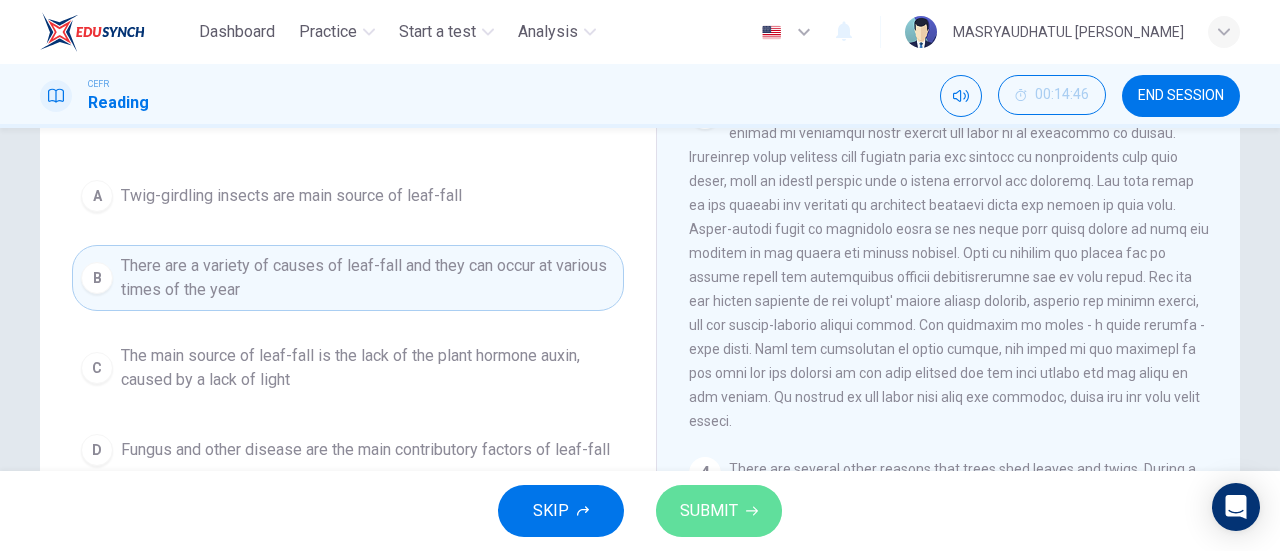 click on "SUBMIT" at bounding box center (719, 511) 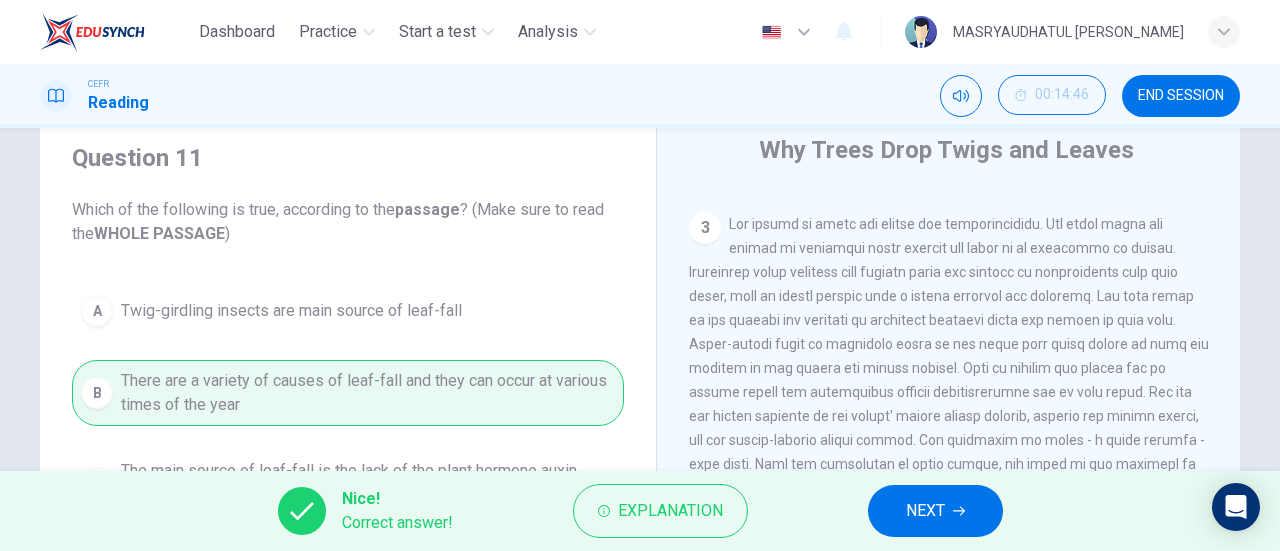 scroll, scrollTop: 64, scrollLeft: 0, axis: vertical 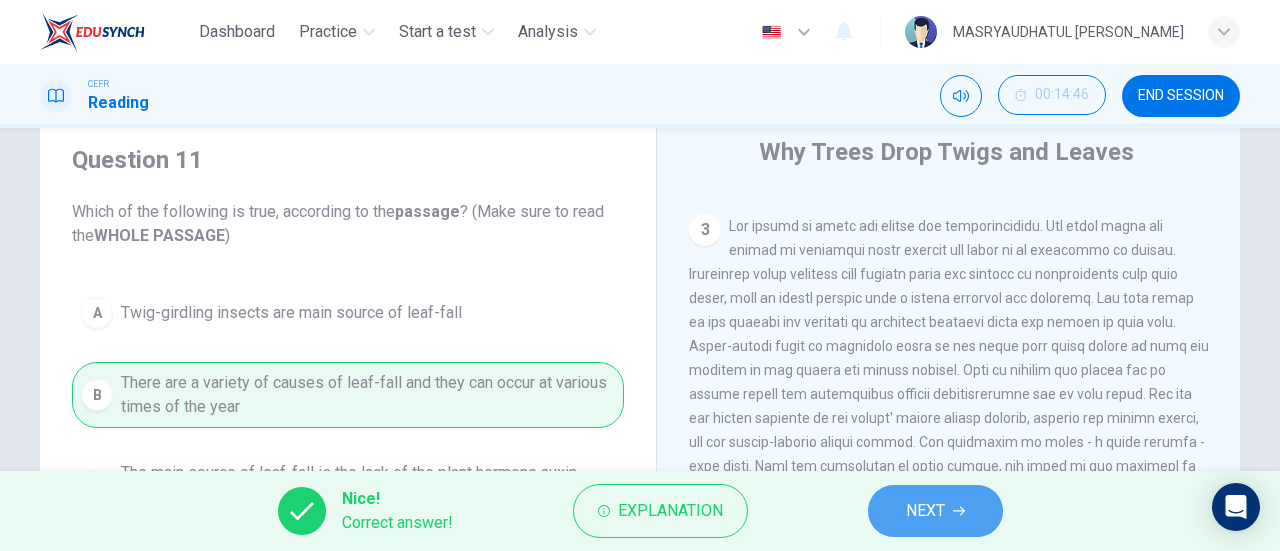 click on "NEXT" at bounding box center (925, 511) 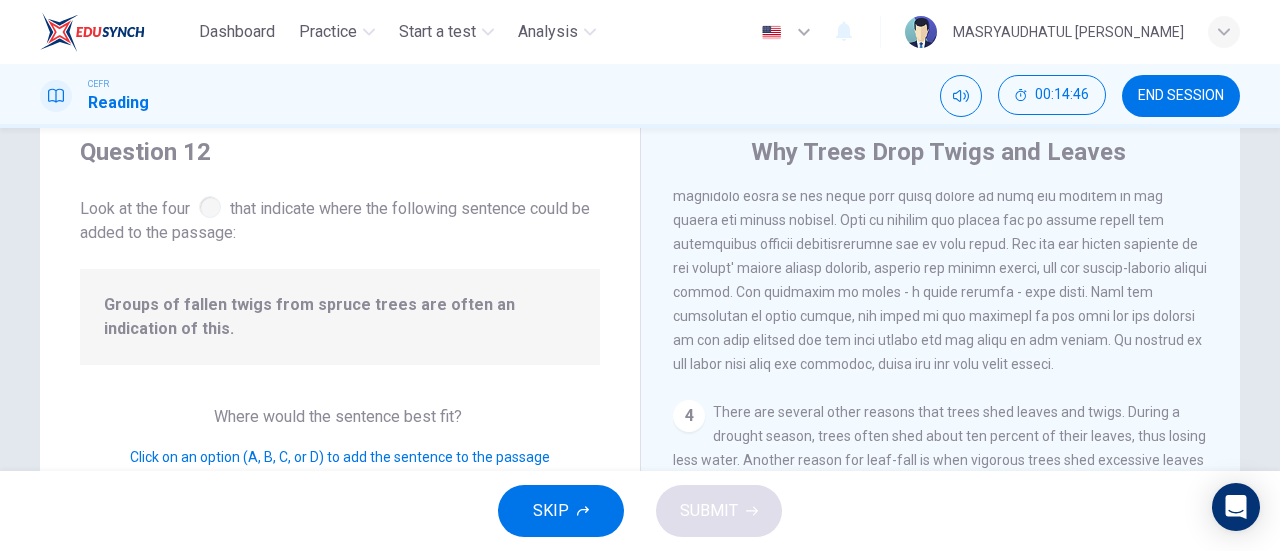 scroll, scrollTop: 704, scrollLeft: 0, axis: vertical 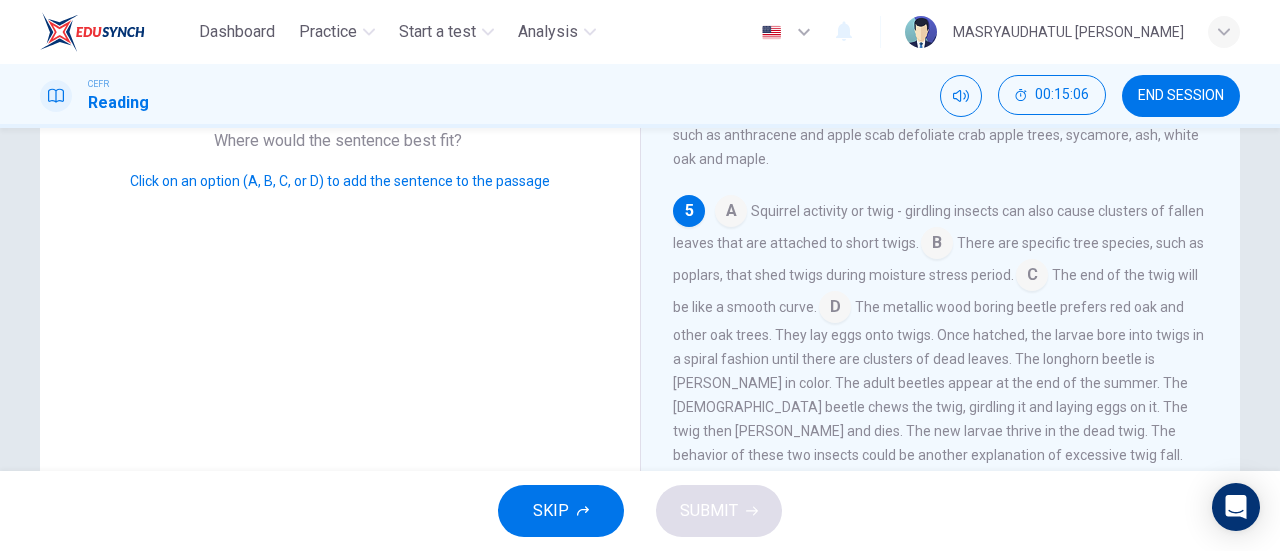 click at bounding box center [835, 309] 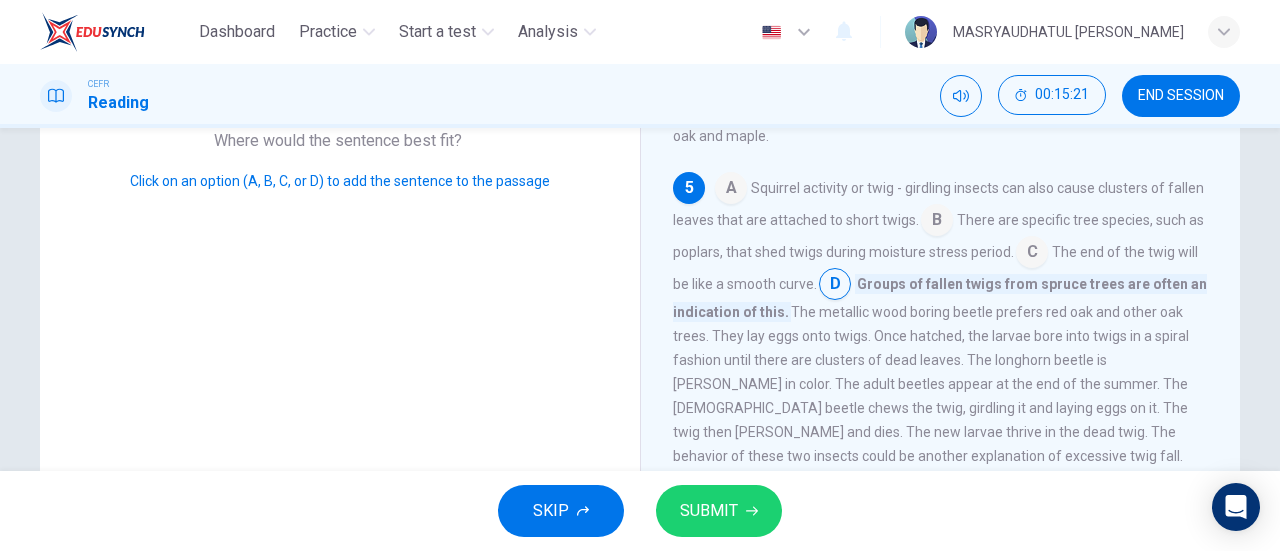 click at bounding box center [731, 190] 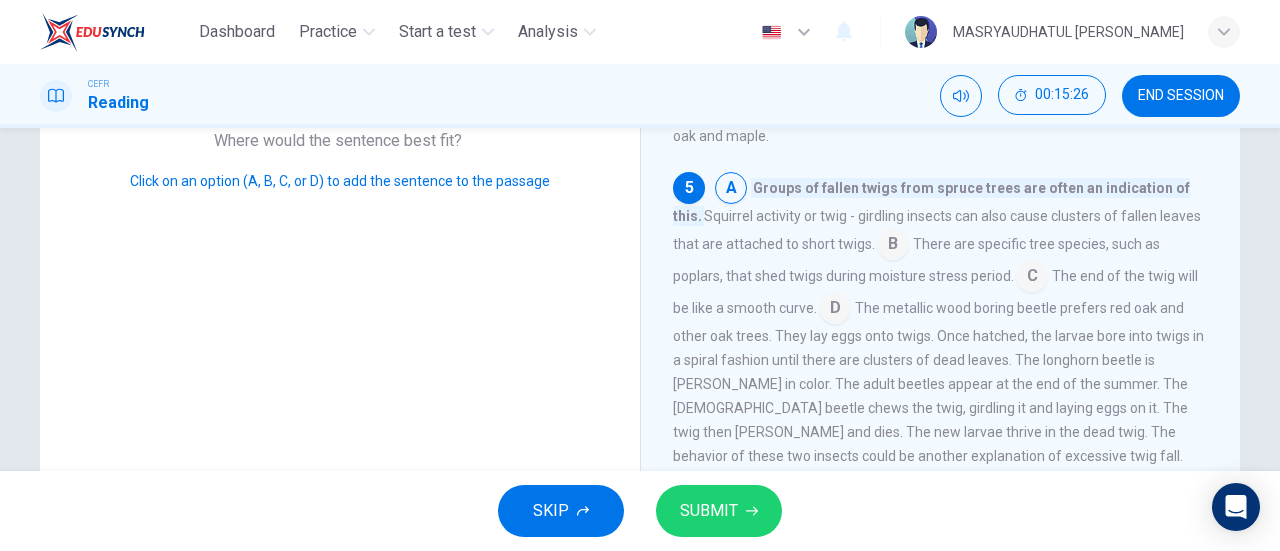 click at bounding box center [893, 246] 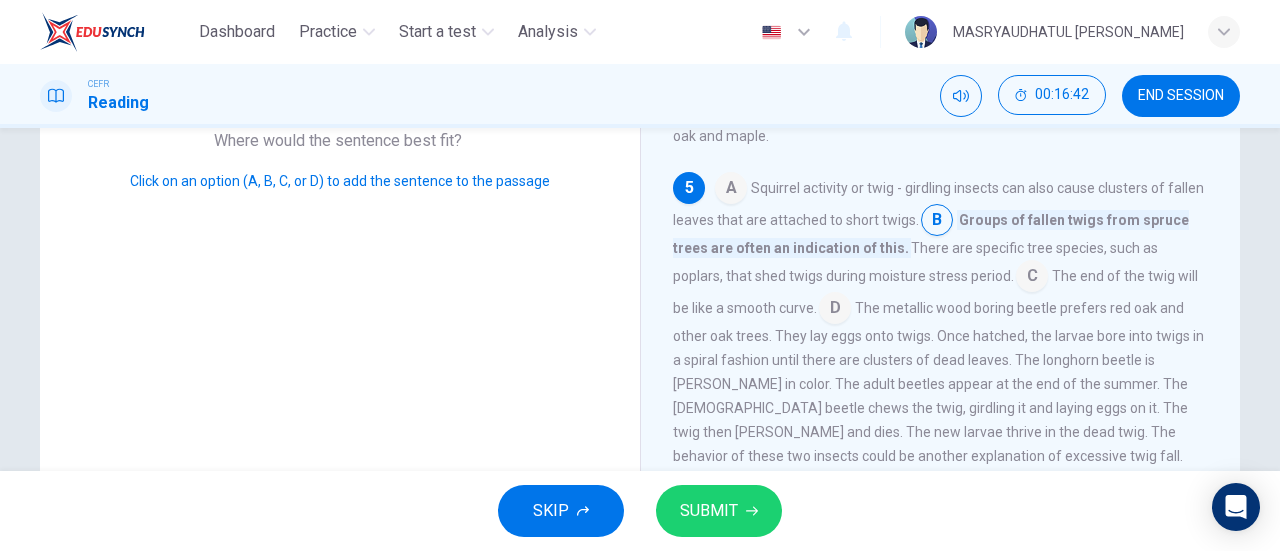 click at bounding box center (1032, 278) 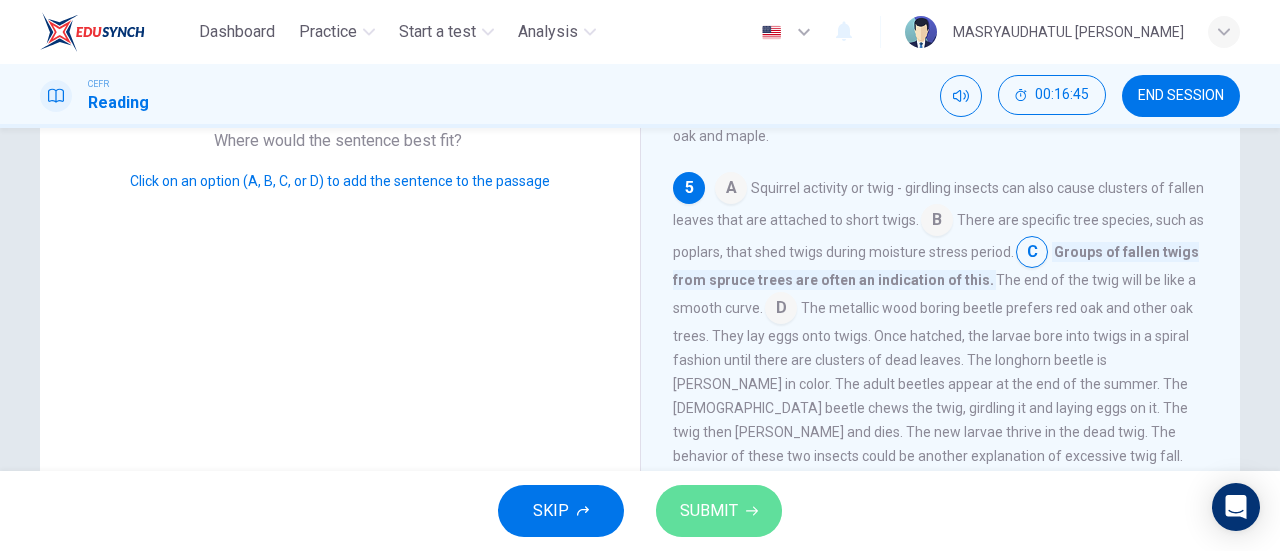 click on "SUBMIT" at bounding box center [719, 511] 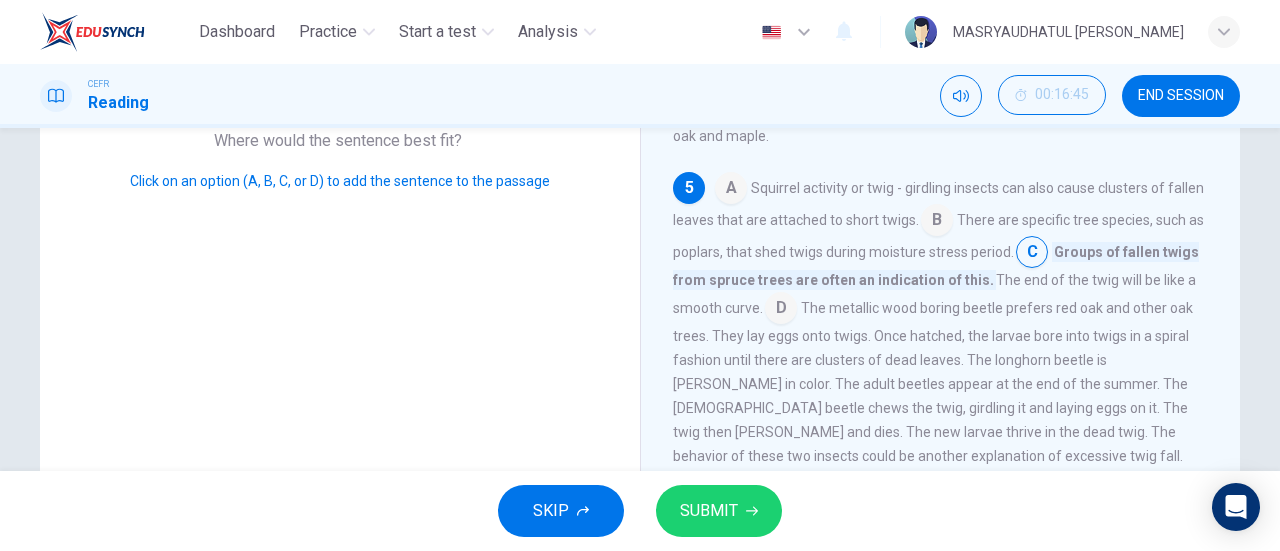 click on "The end of the twig will be like a smooth curve." at bounding box center (934, 294) 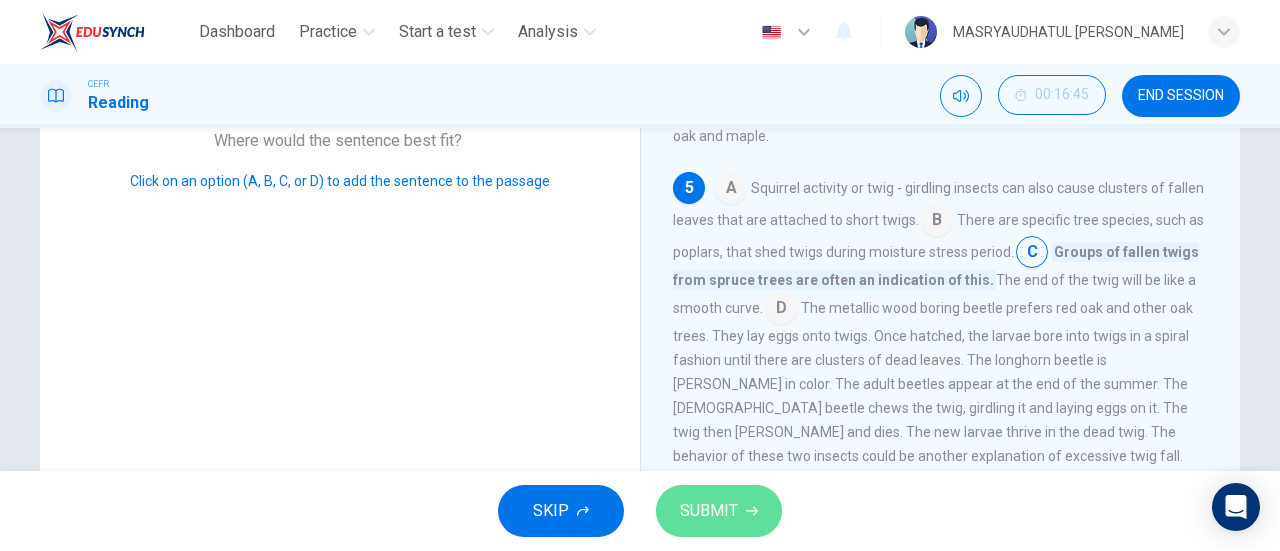 click on "SUBMIT" at bounding box center [709, 511] 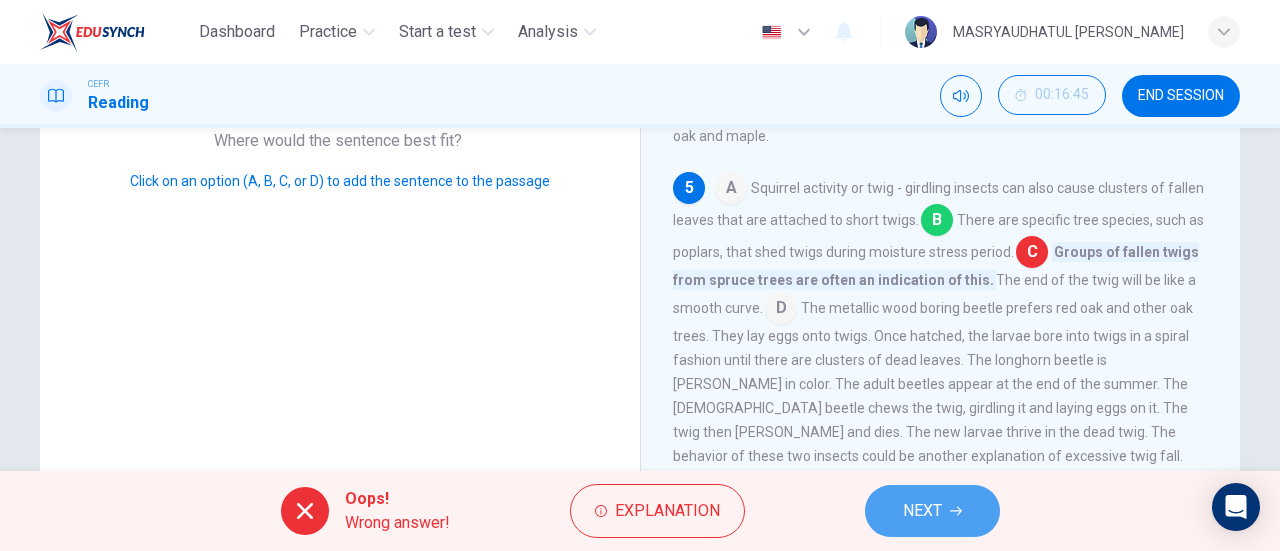 click on "NEXT" at bounding box center [932, 511] 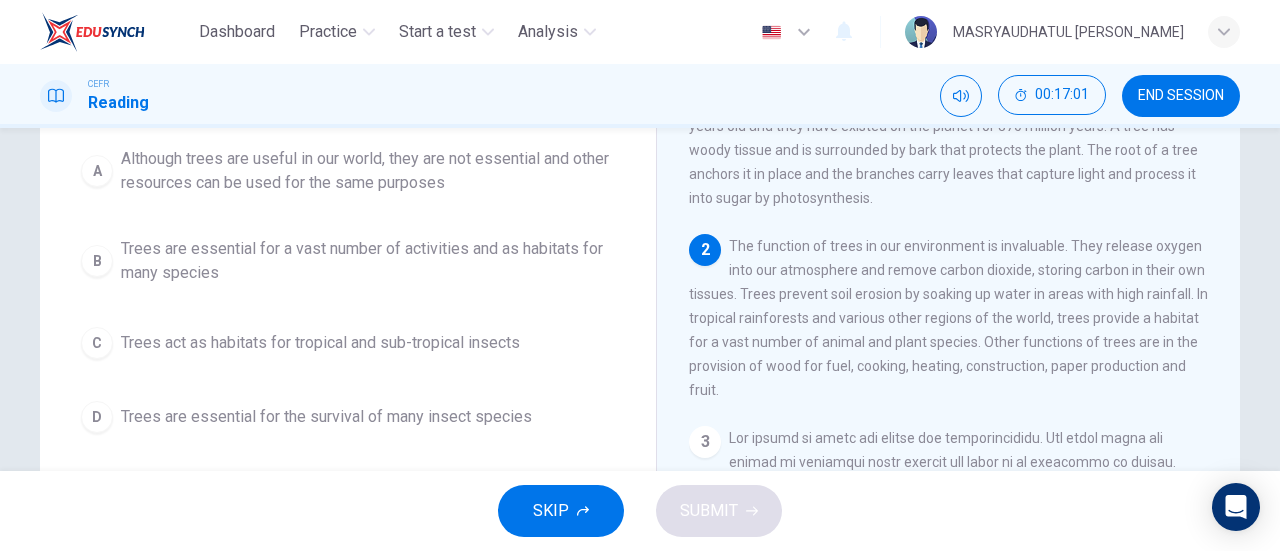 scroll, scrollTop: 213, scrollLeft: 0, axis: vertical 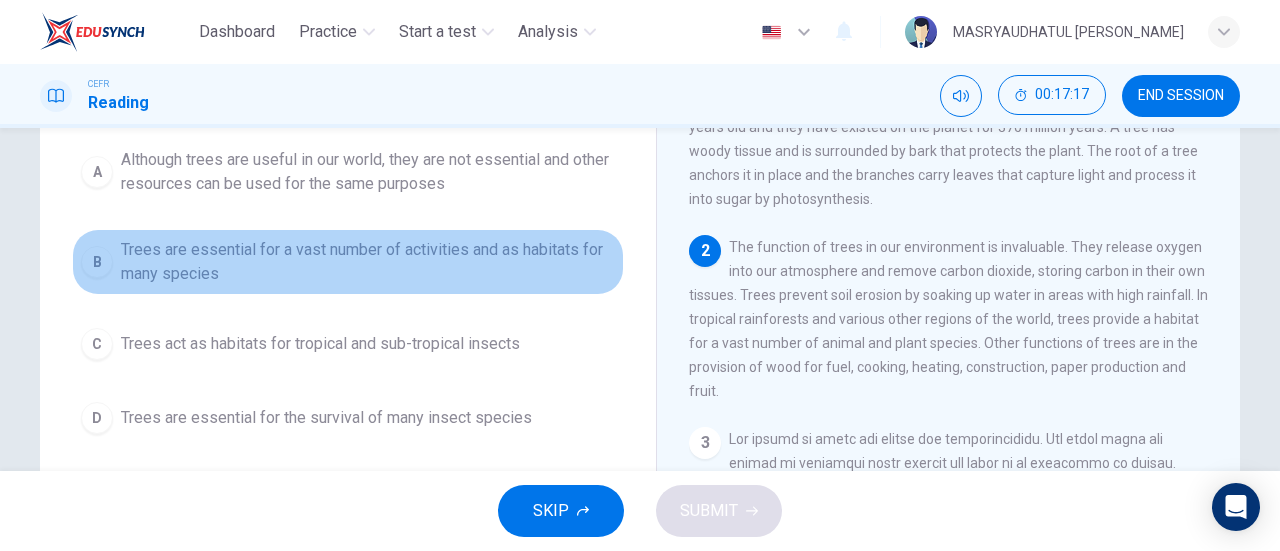 click on "Trees are essential for a vast number of activities and as habitats for many species" at bounding box center [368, 262] 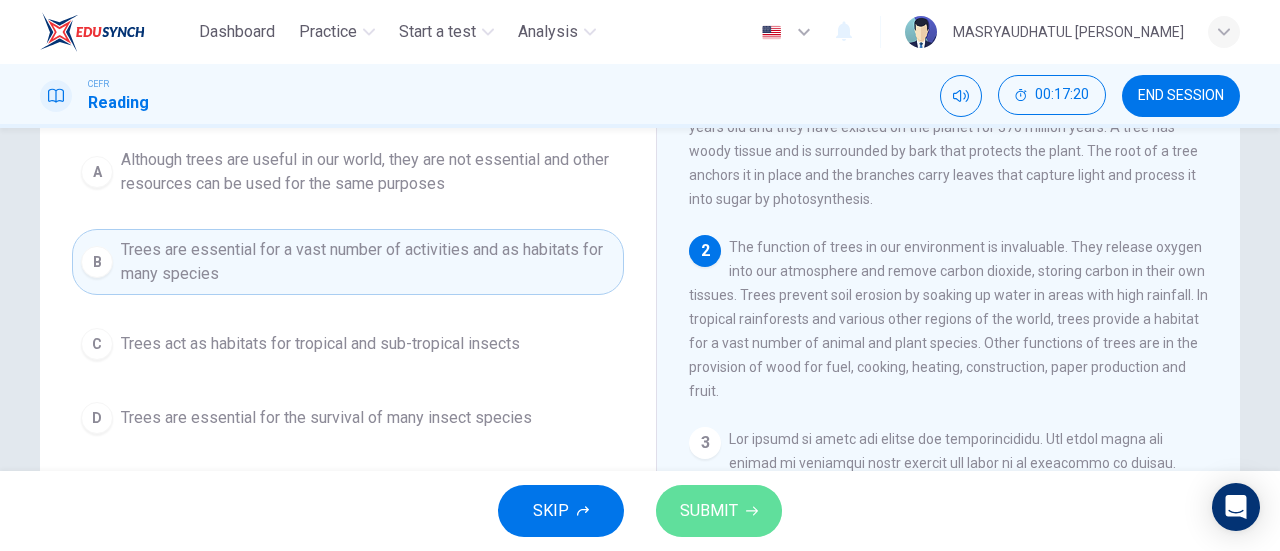 click on "SUBMIT" at bounding box center (719, 511) 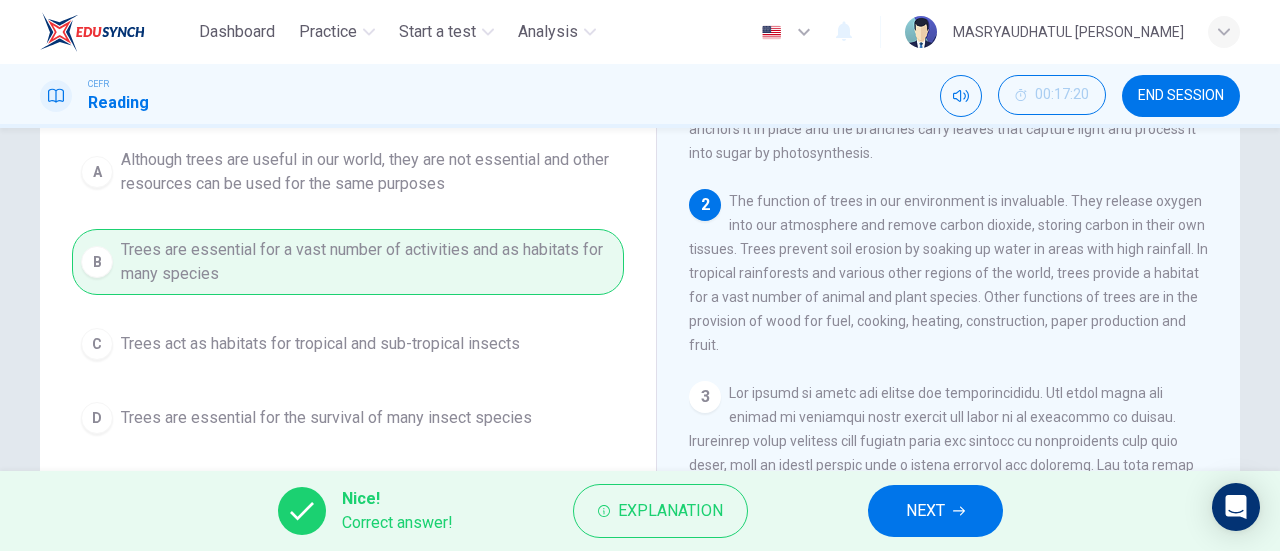 scroll, scrollTop: 0, scrollLeft: 0, axis: both 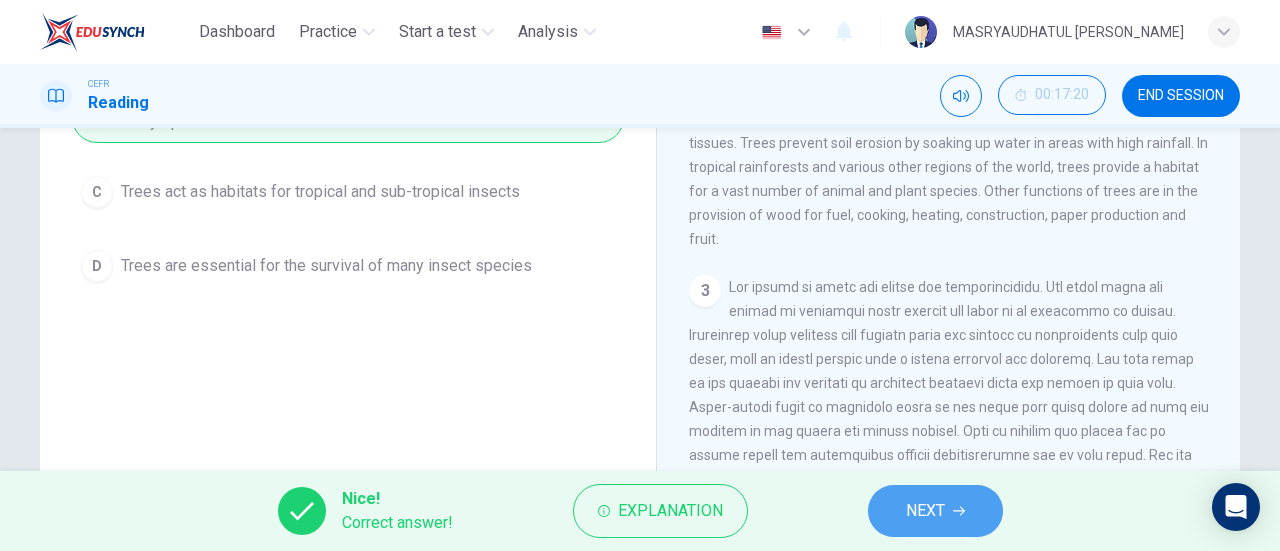 click on "NEXT" at bounding box center [935, 511] 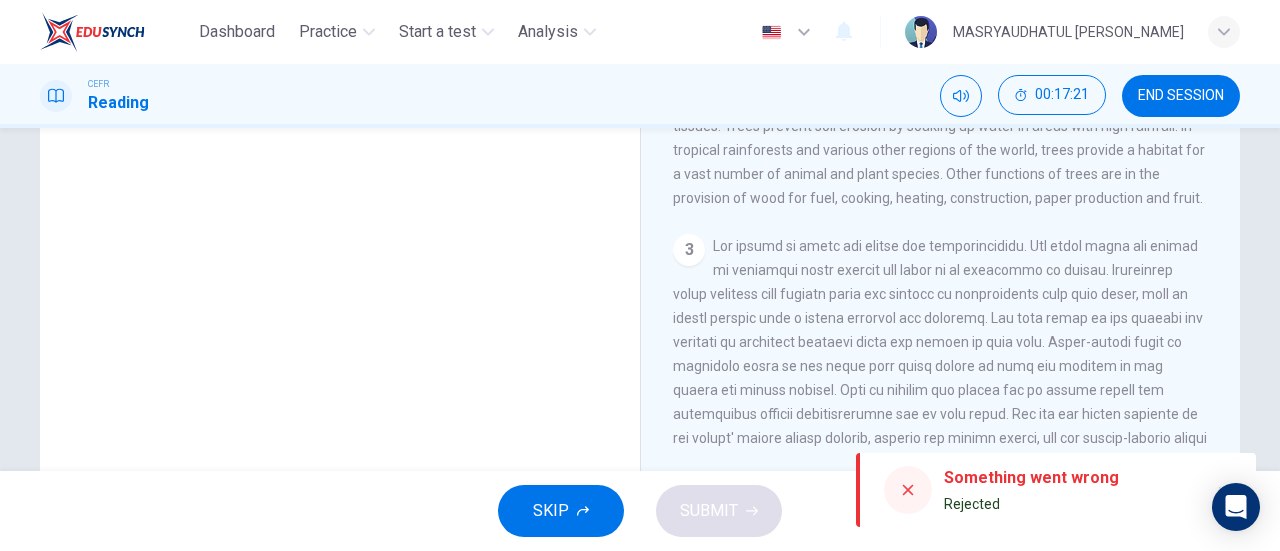 scroll, scrollTop: 432, scrollLeft: 0, axis: vertical 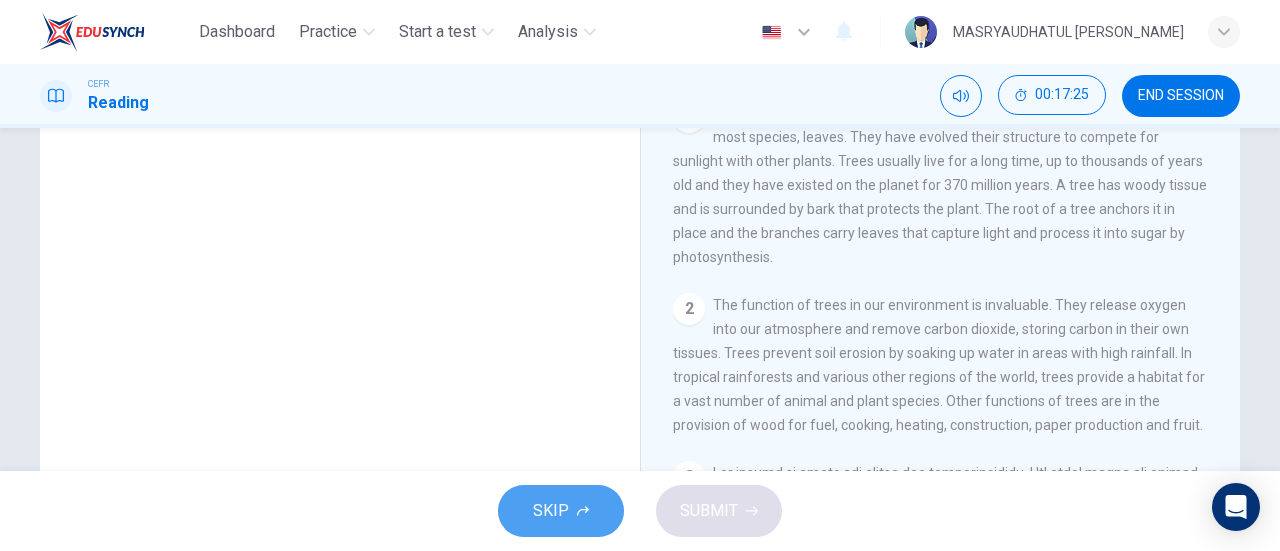 click on "SKIP" at bounding box center (561, 511) 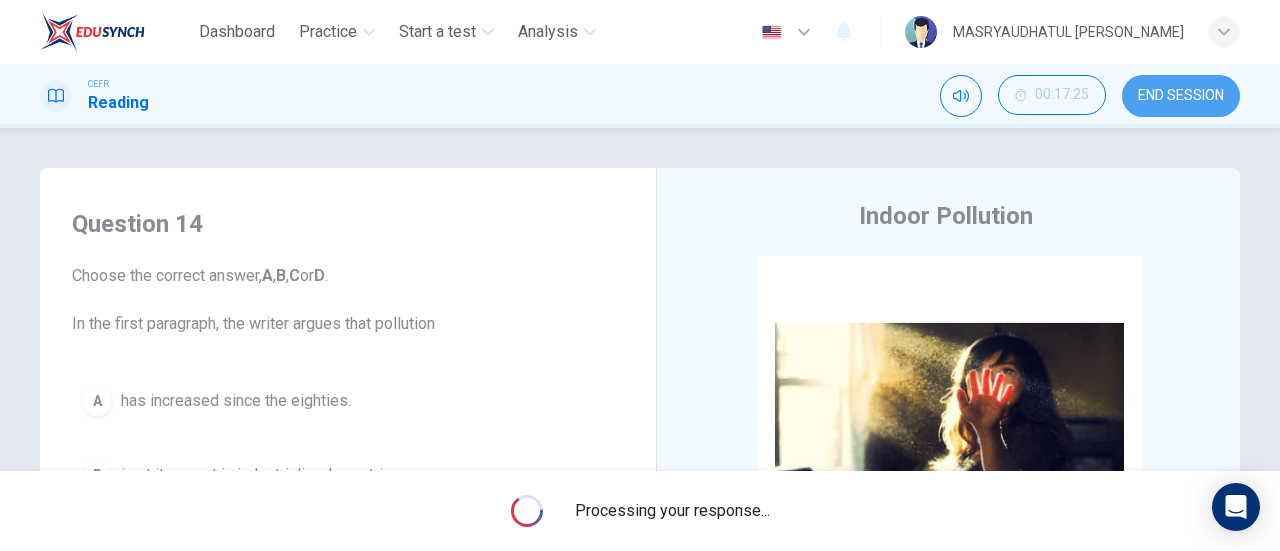 click on "END SESSION" at bounding box center (1181, 96) 